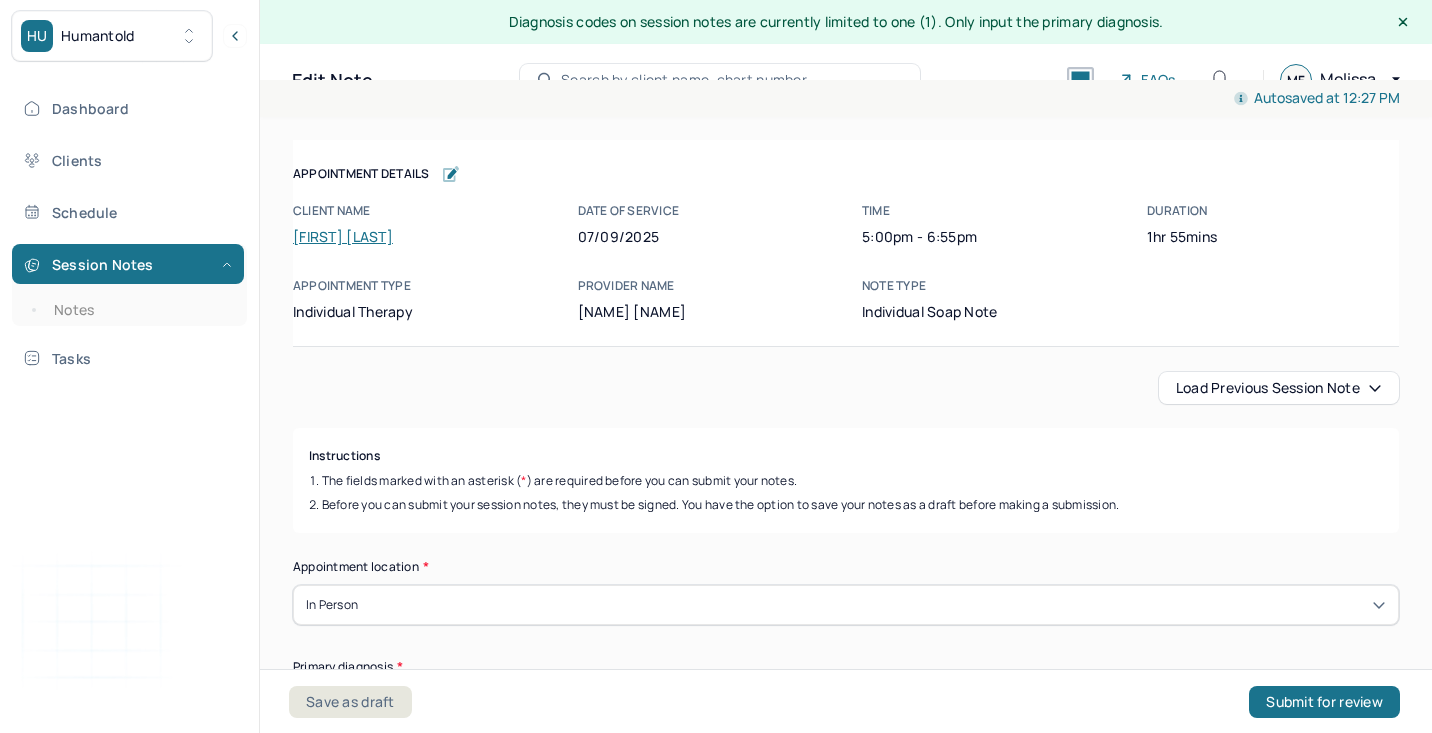 scroll, scrollTop: 36, scrollLeft: 0, axis: vertical 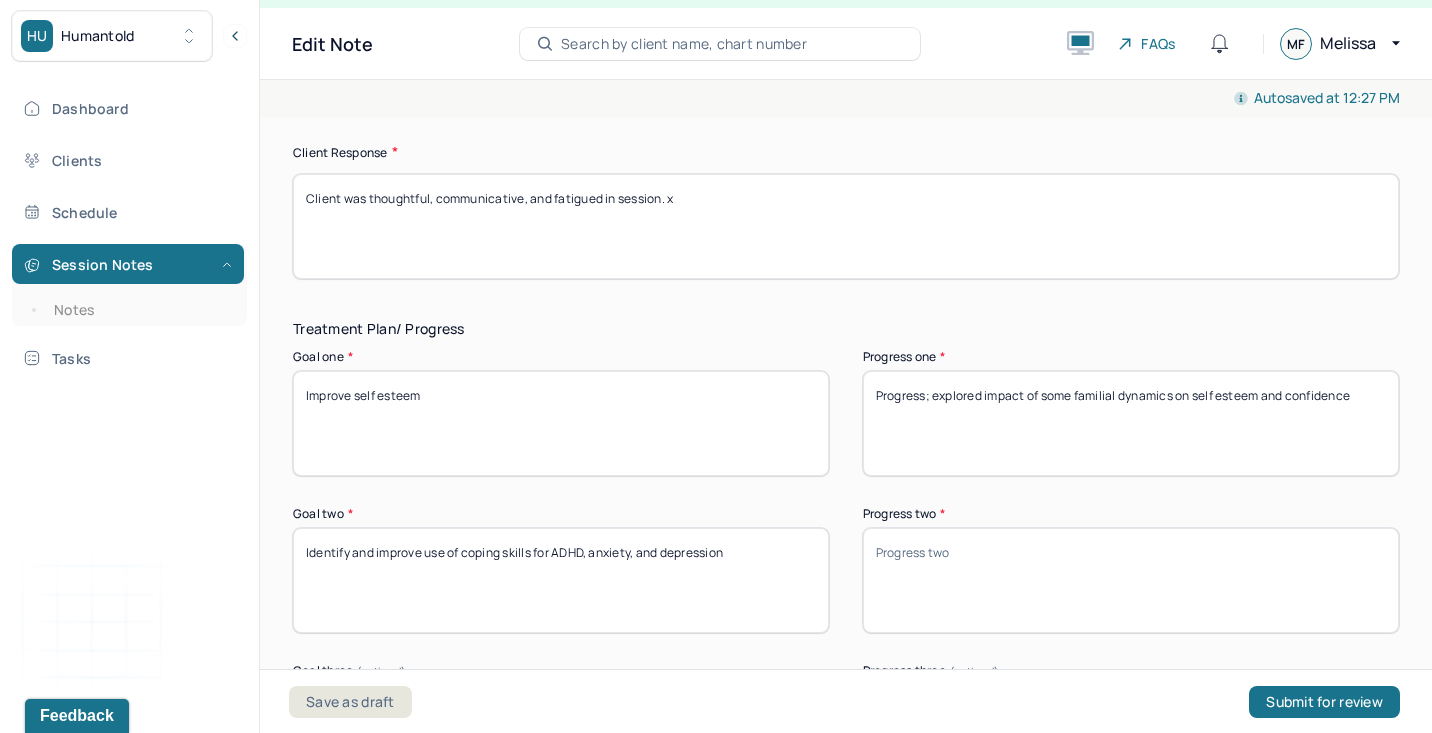 click on "Progress two *" at bounding box center (1131, 580) 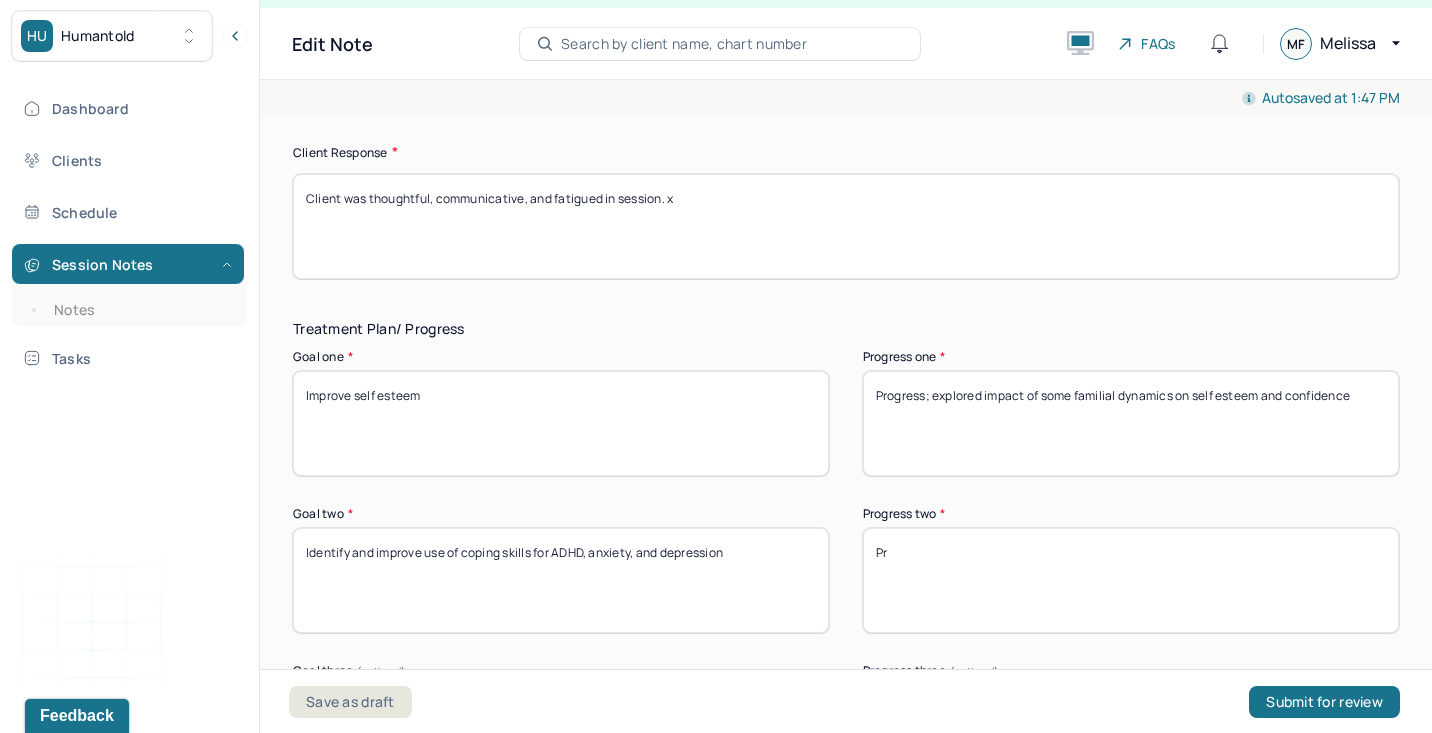 type on "P" 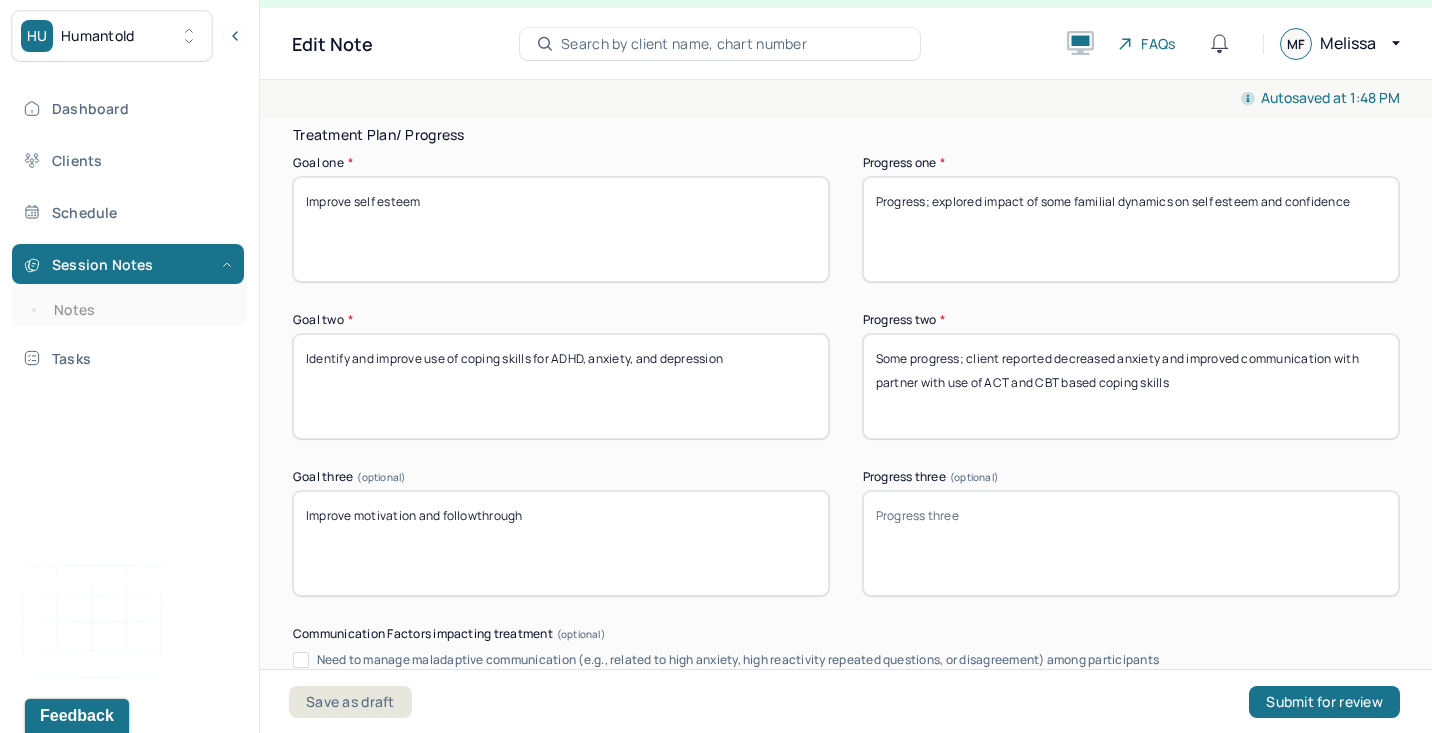 scroll, scrollTop: 3101, scrollLeft: 0, axis: vertical 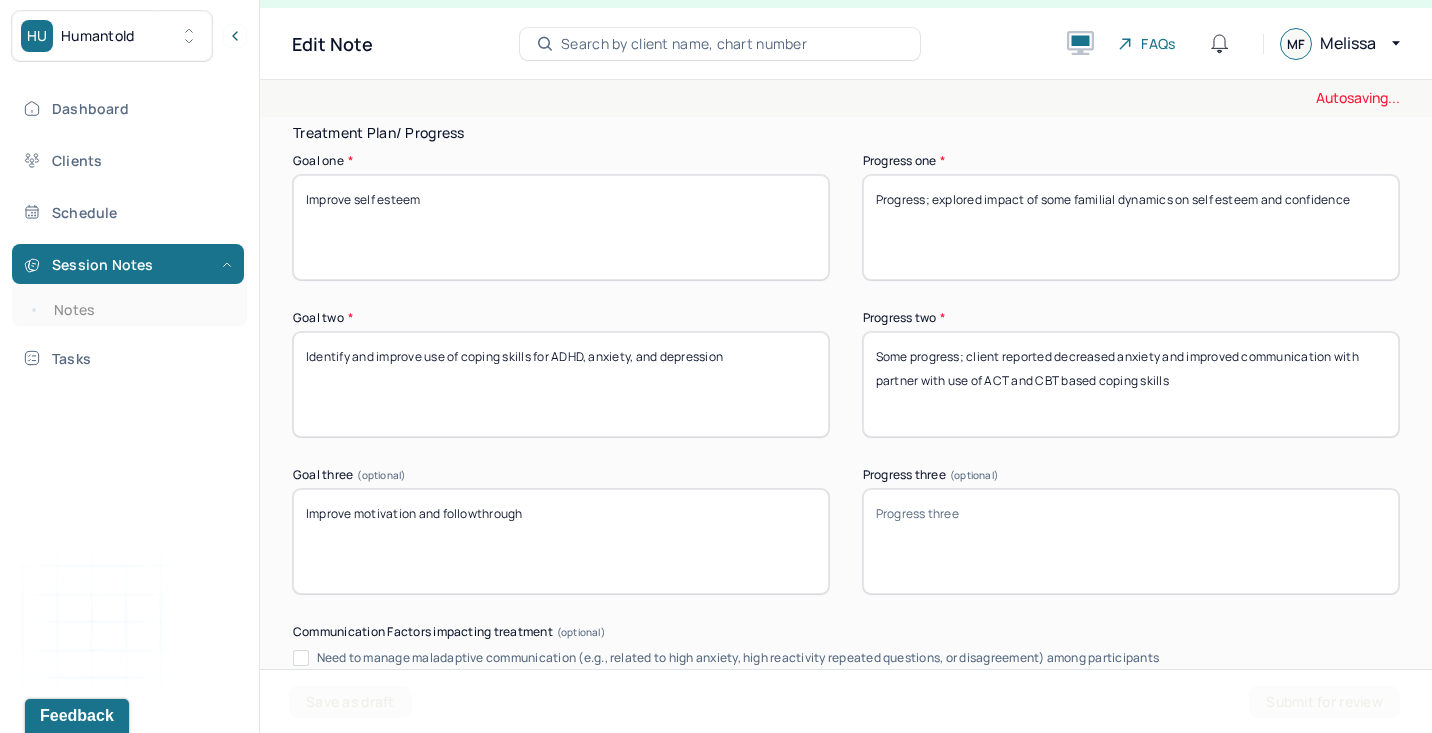 type on "Some progress; client reported decreased anxiety and improved communication with partner with use of ACT and CBT based coping skills" 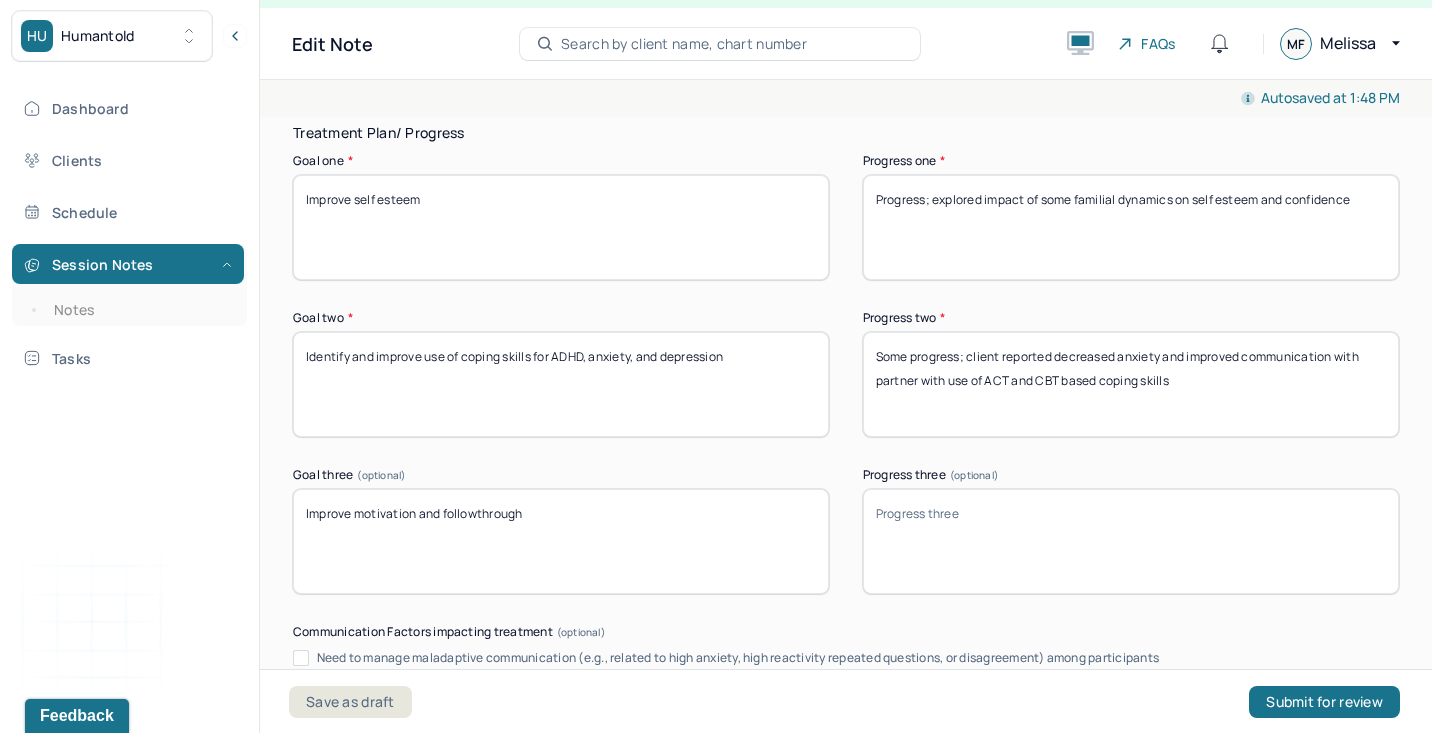 click on "Progress; discussed ways to" at bounding box center (1131, 541) 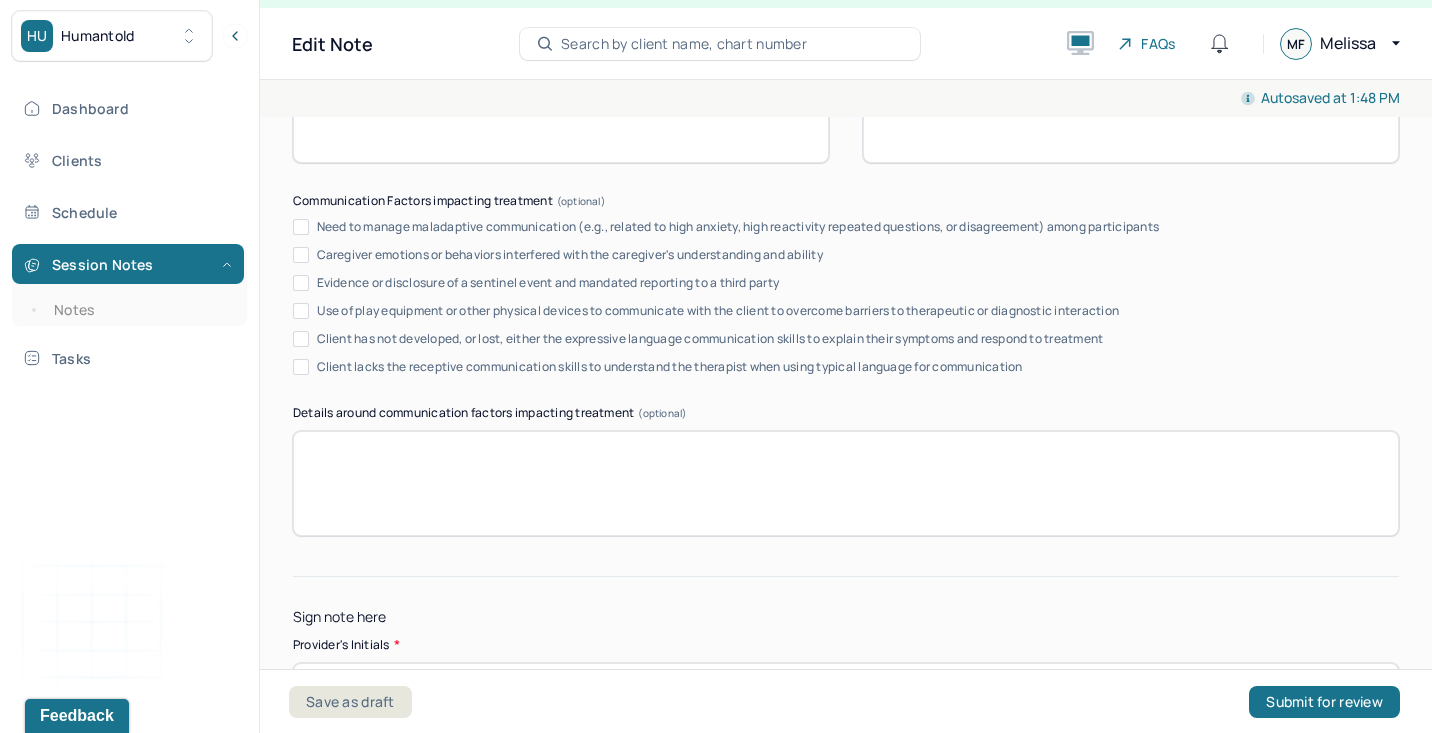 scroll, scrollTop: 3673, scrollLeft: 0, axis: vertical 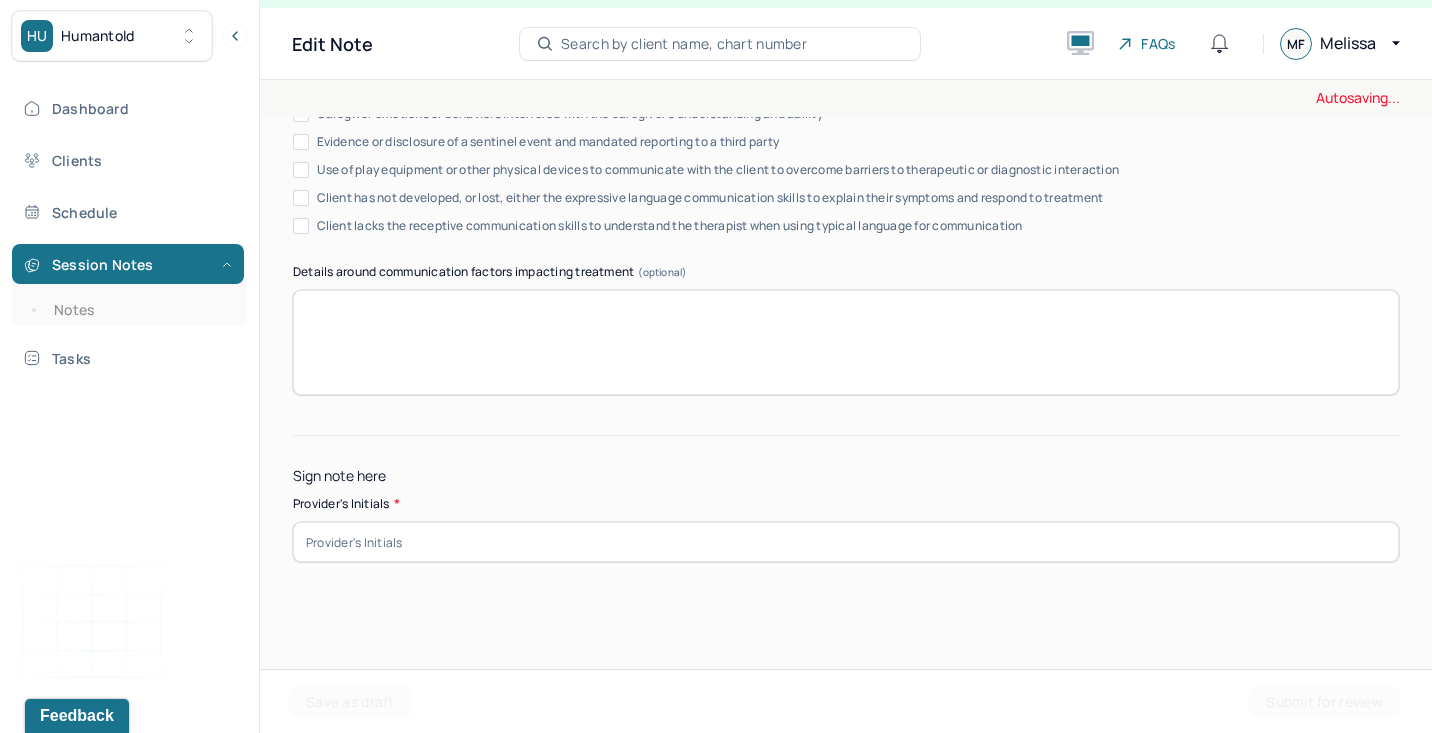 type on "Progress; processed feelings of overwhelm and stress around followthrough on wedding related tasks" 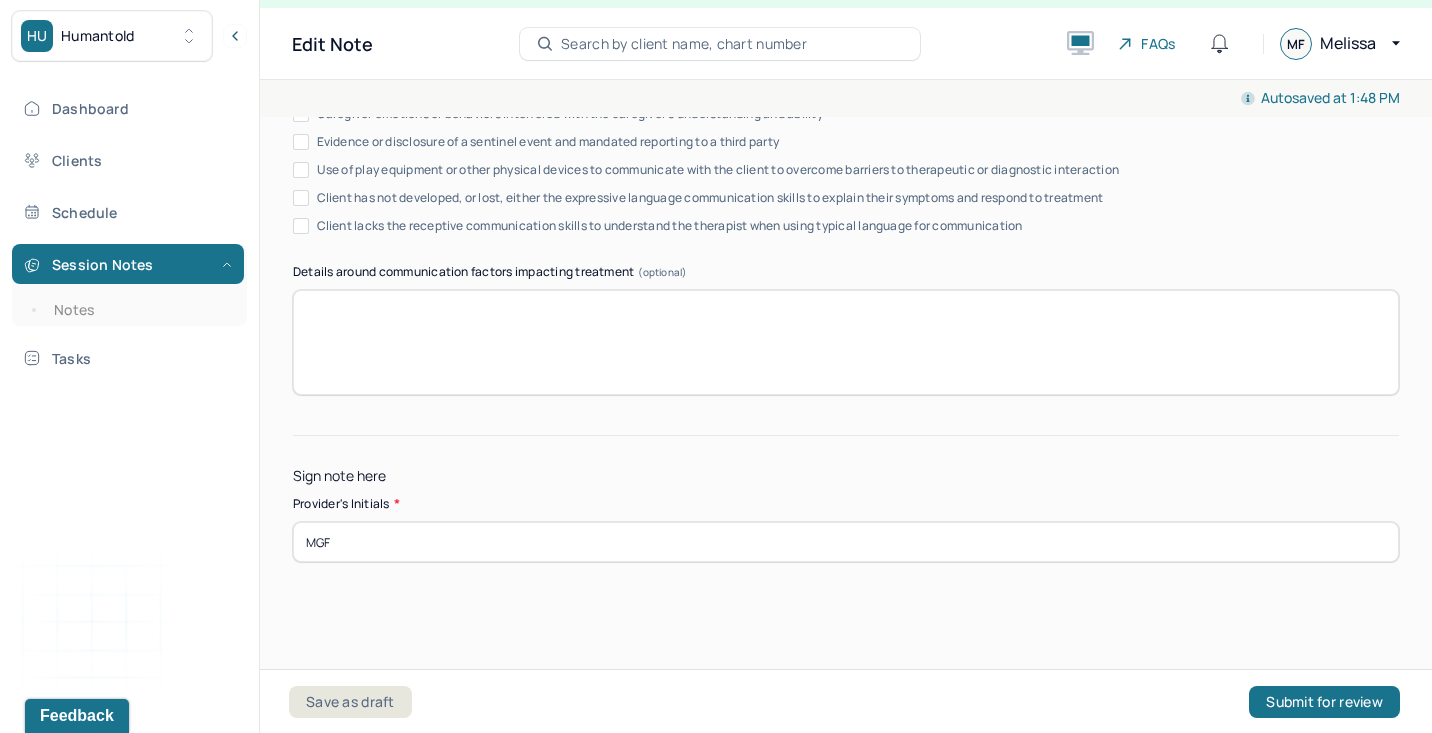 type on "MGF" 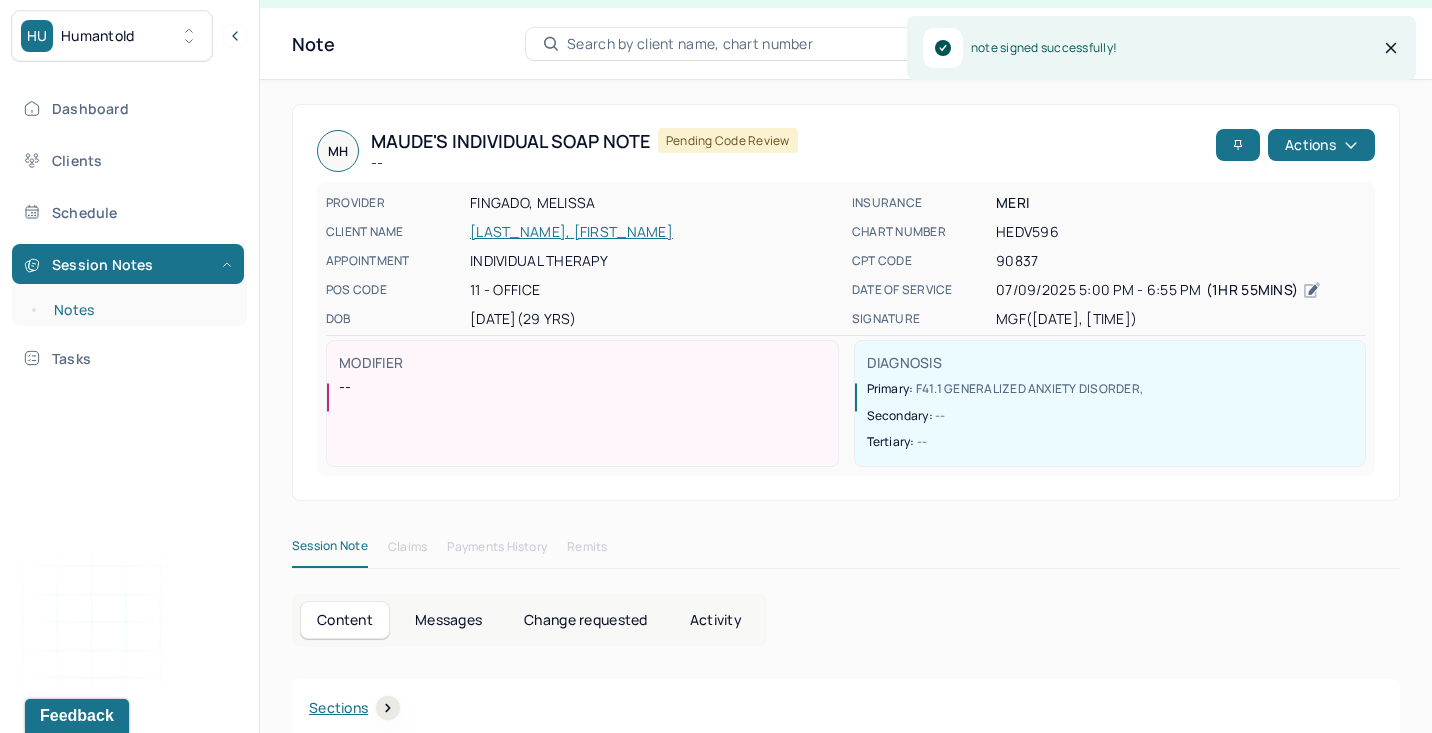 click on "Notes" at bounding box center (139, 310) 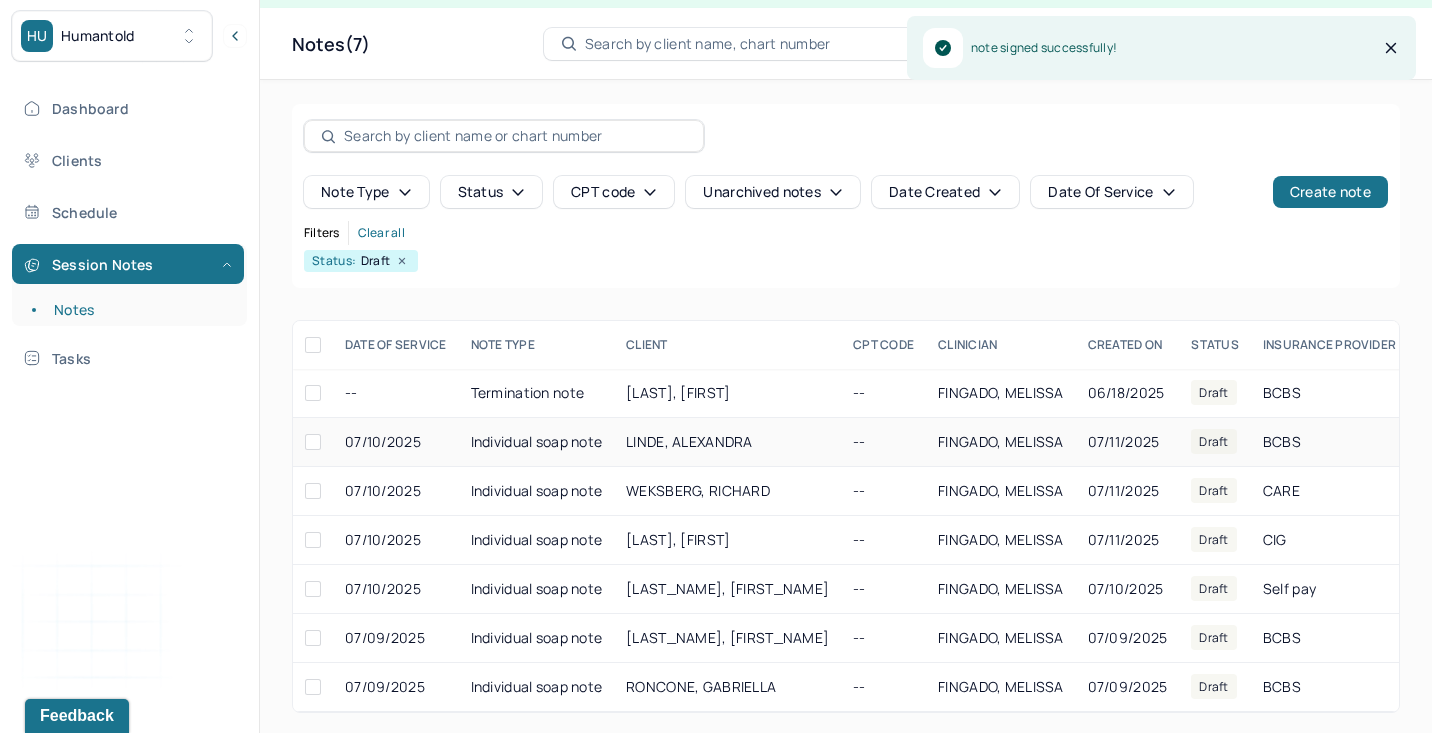 scroll, scrollTop: 41, scrollLeft: 0, axis: vertical 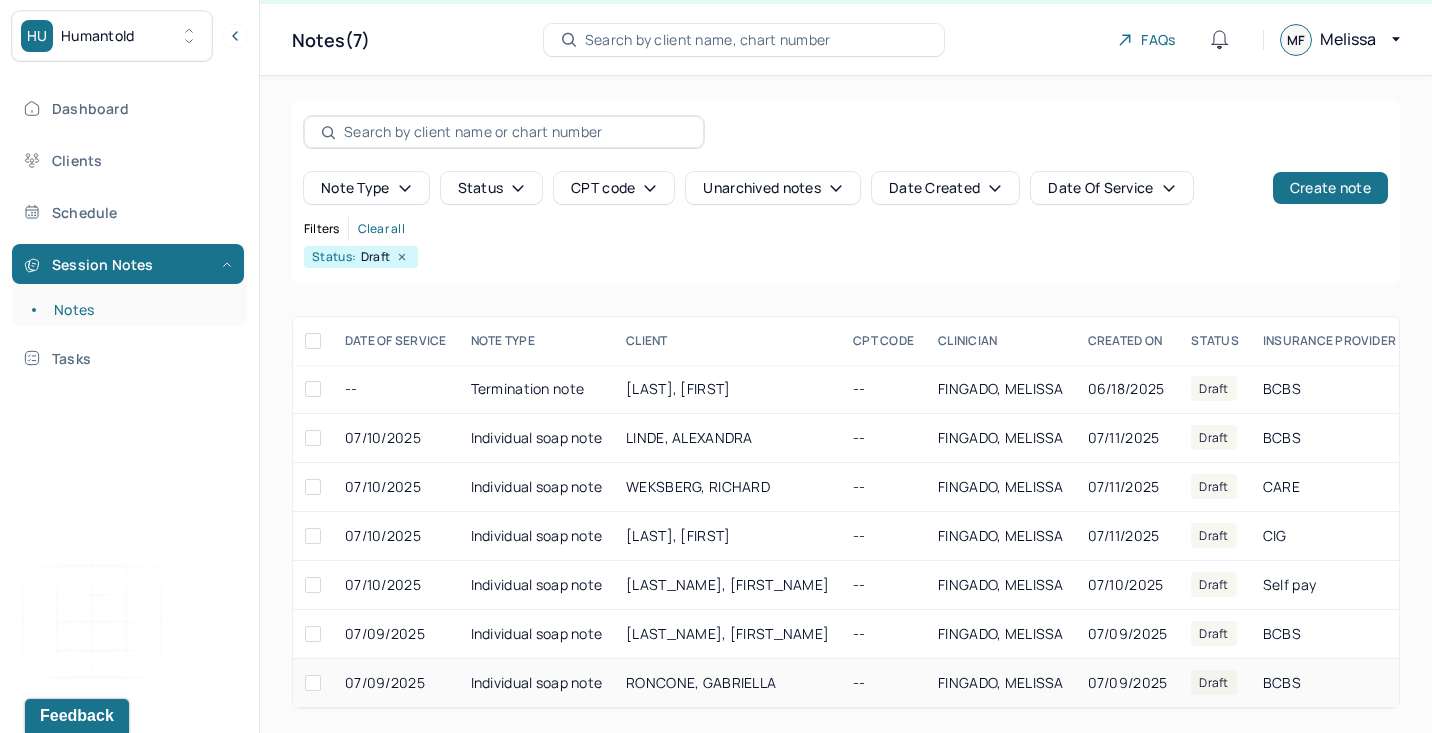 click on "RONCONE, GABRIELLA" at bounding box center [701, 682] 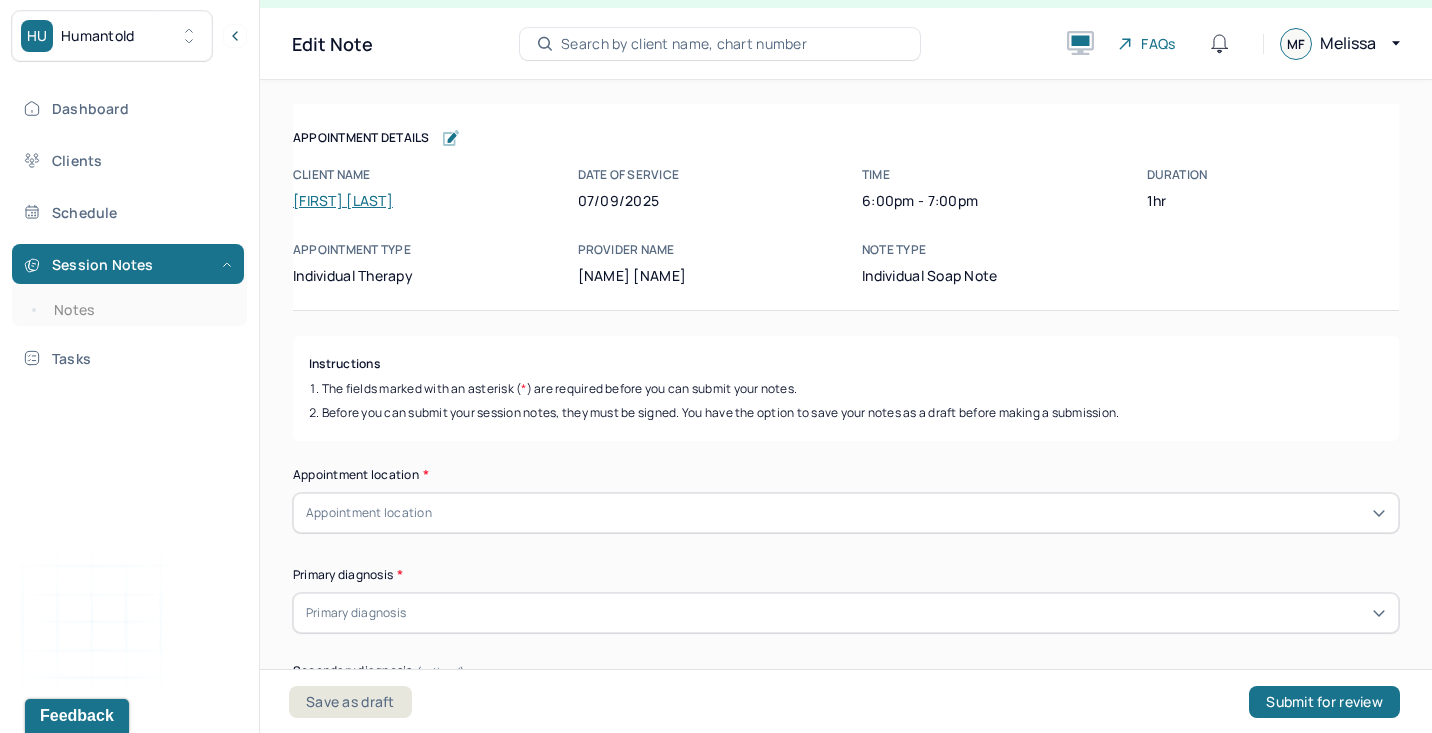 scroll, scrollTop: 36, scrollLeft: 0, axis: vertical 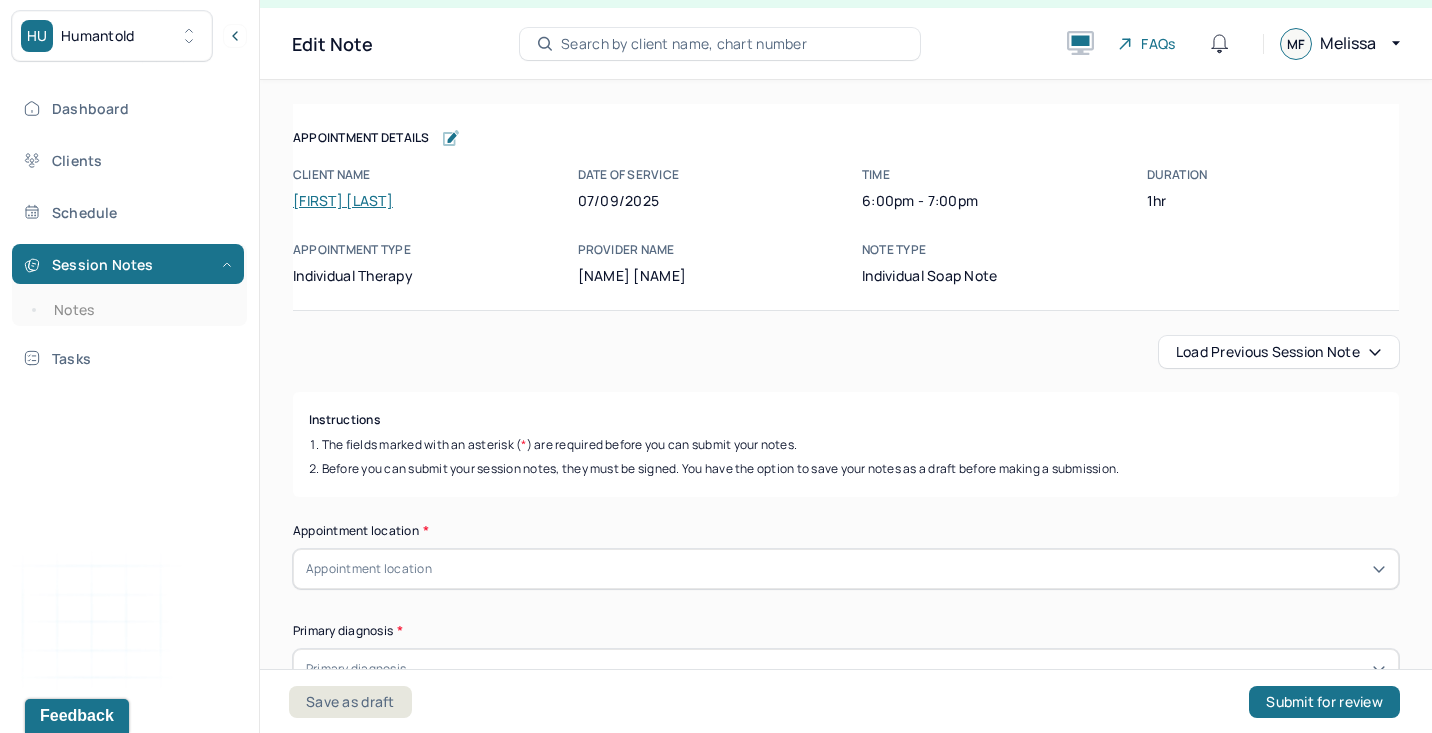 click on "Load previous session note" at bounding box center [1279, 352] 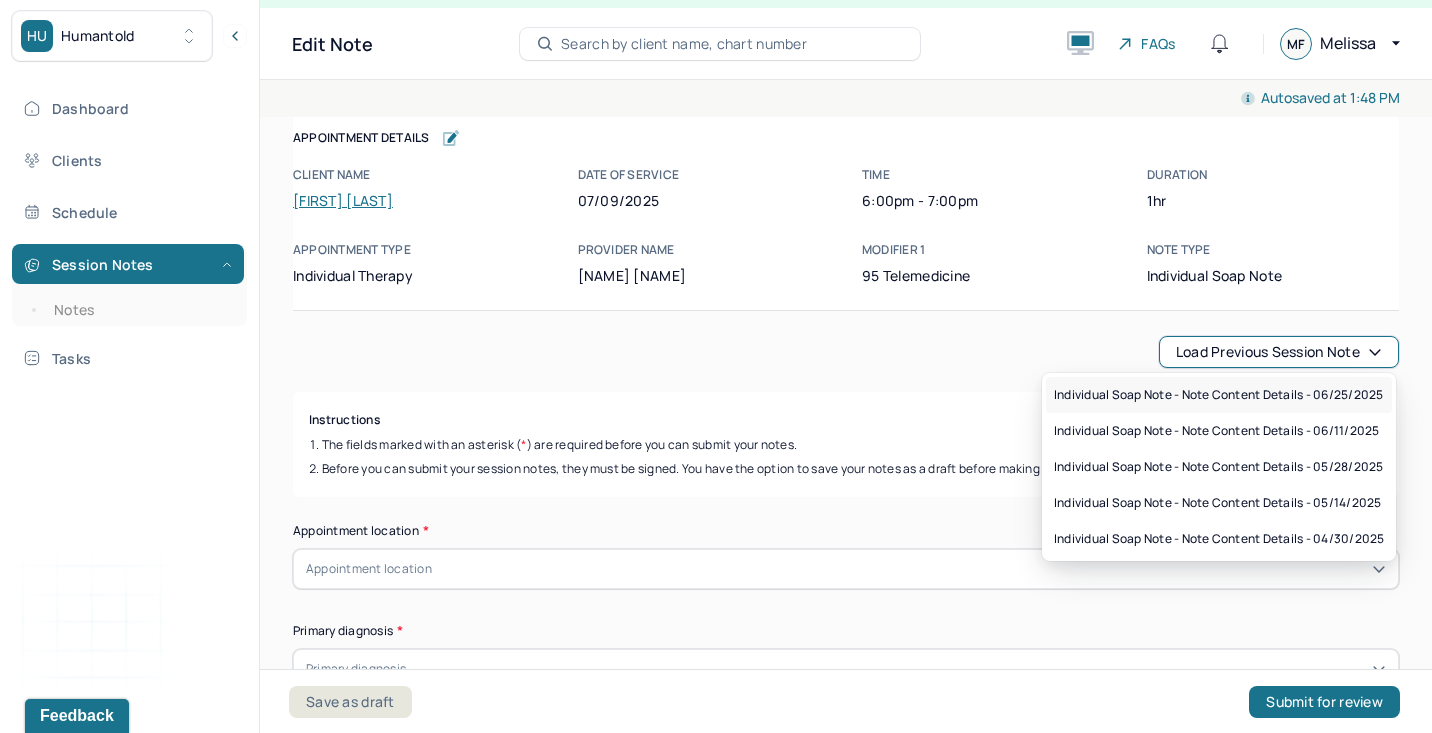 click on "Individual soap note   - Note content Details -   06/25/2025" at bounding box center [1218, 395] 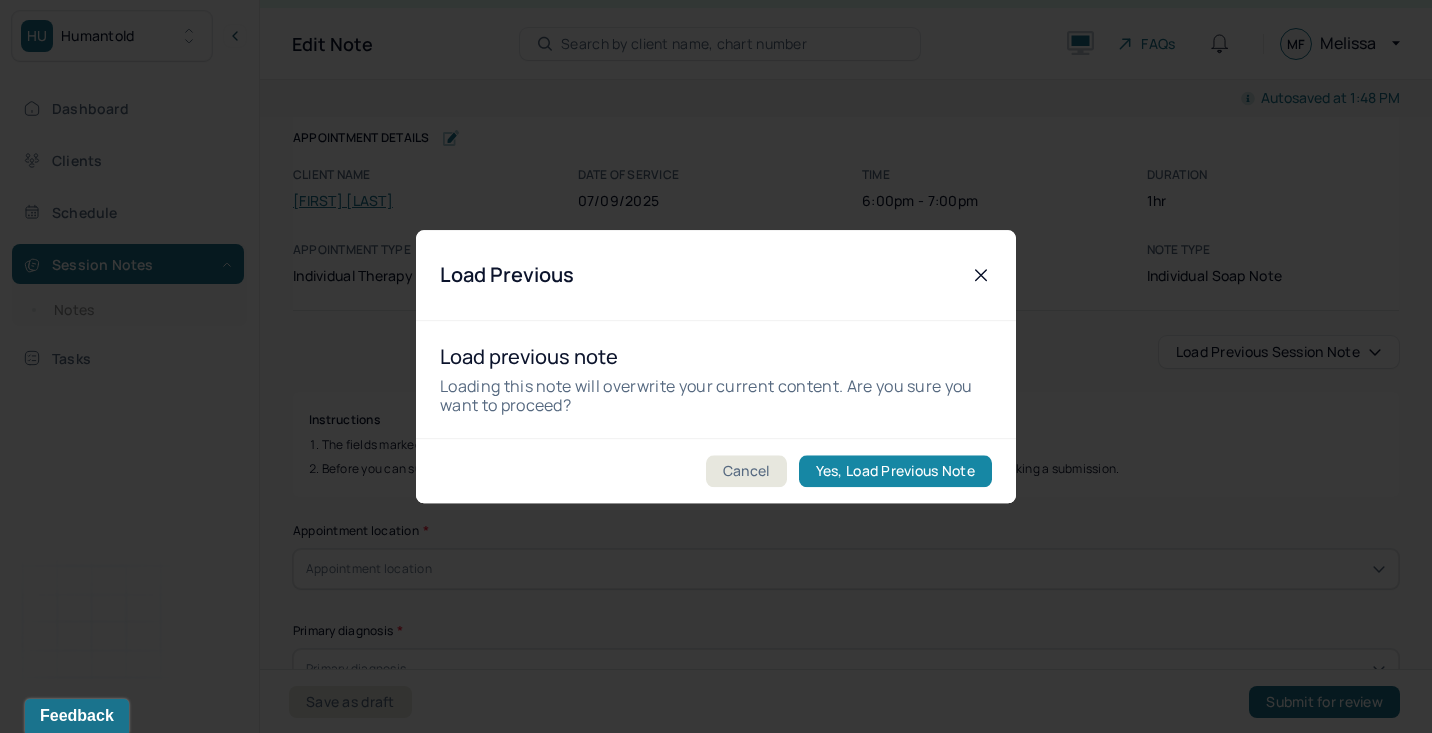 click on "Yes, Load Previous Note" at bounding box center (895, 471) 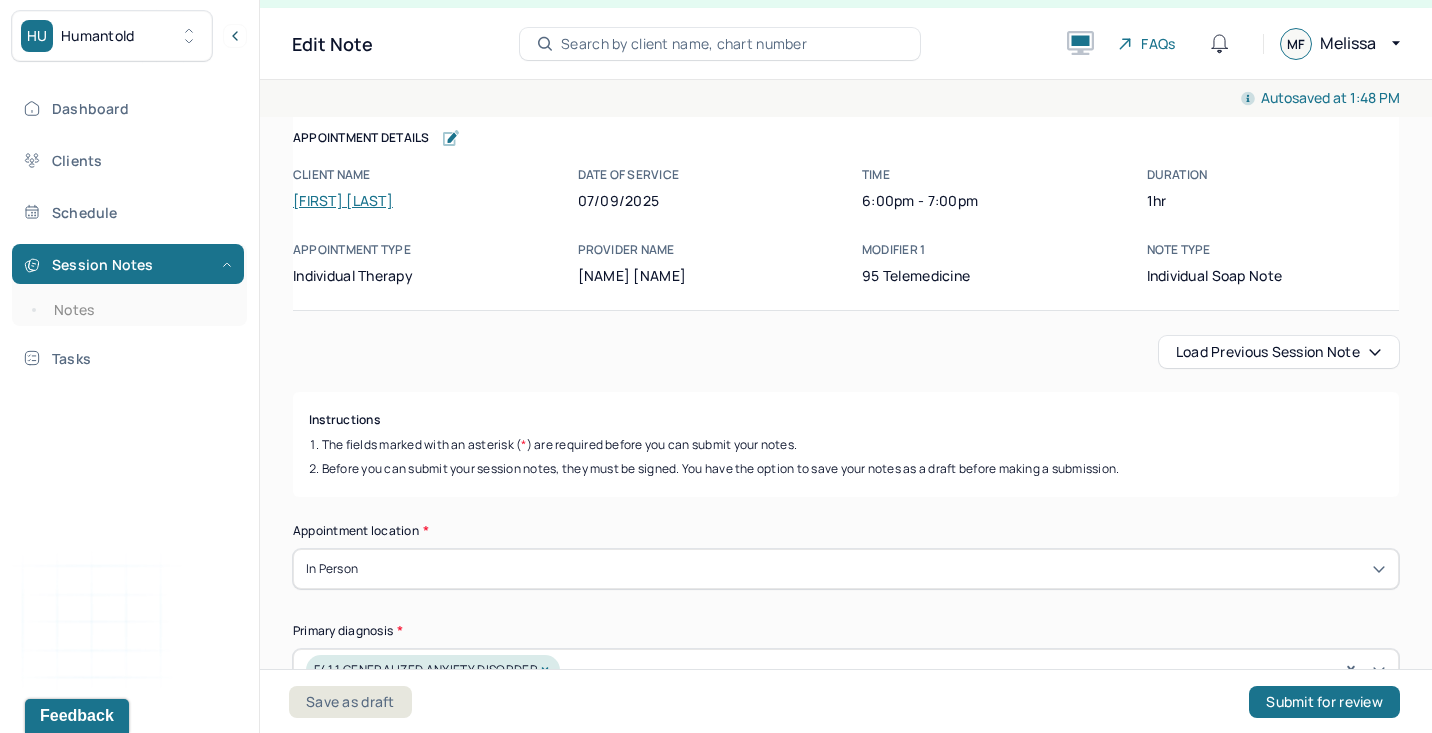 type on "Client demonstrated relief, optimism, some frustration." 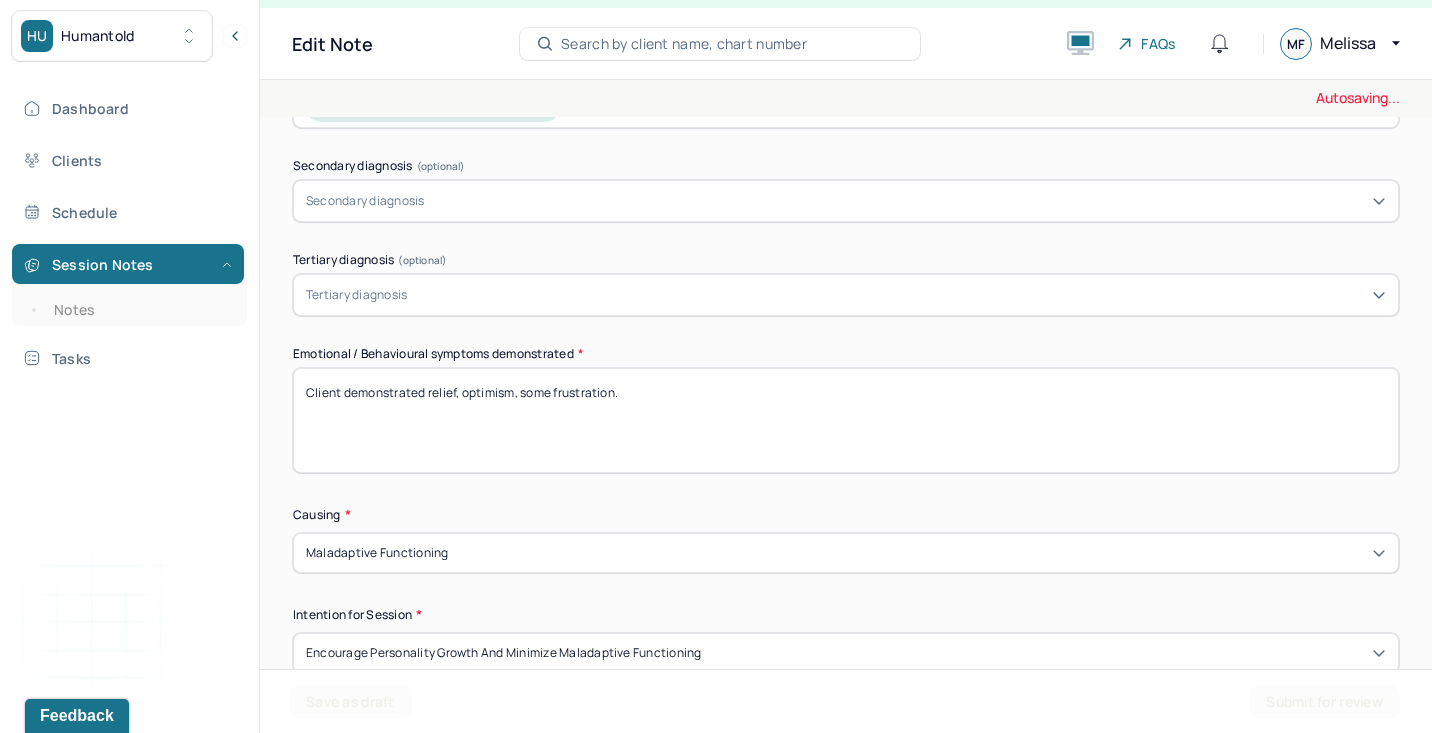 scroll, scrollTop: 564, scrollLeft: 0, axis: vertical 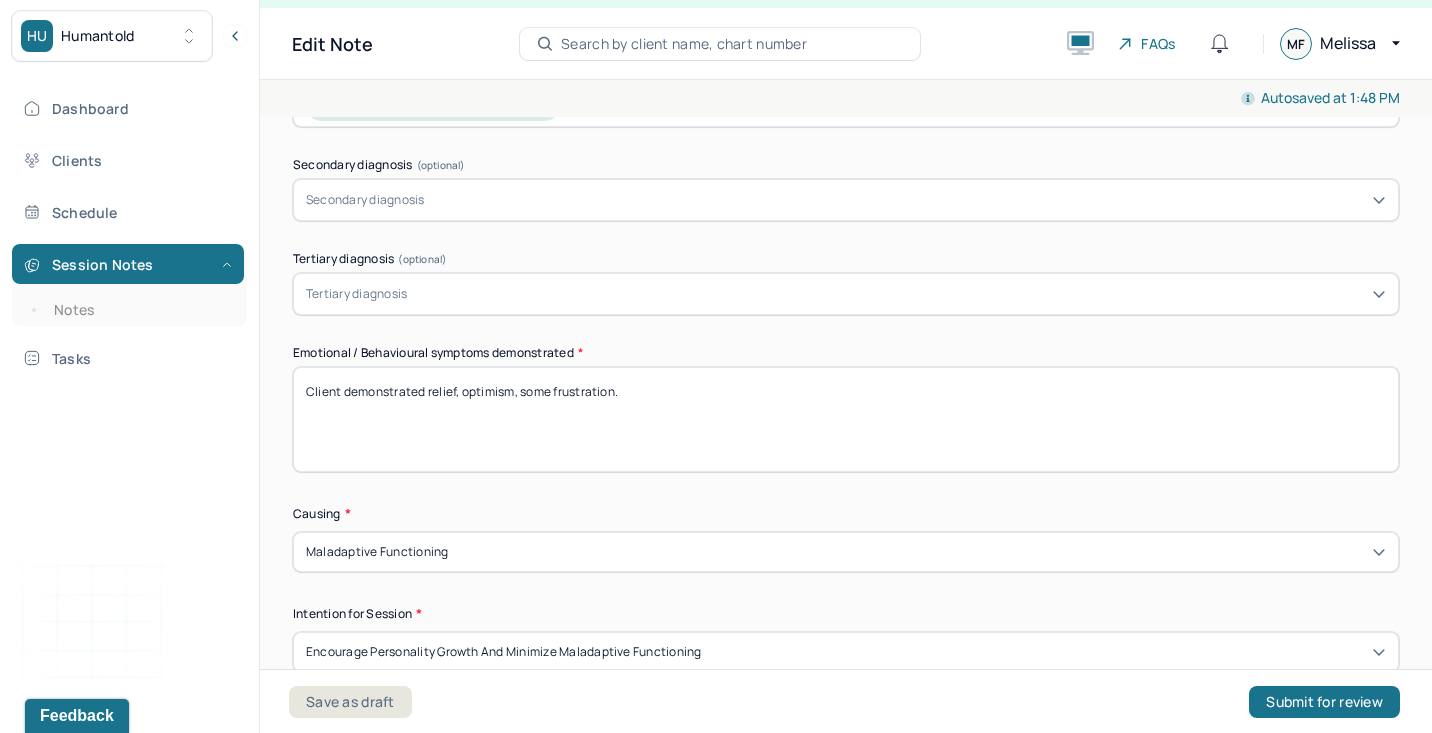 drag, startPoint x: 427, startPoint y: 392, endPoint x: 986, endPoint y: 396, distance: 559.0143 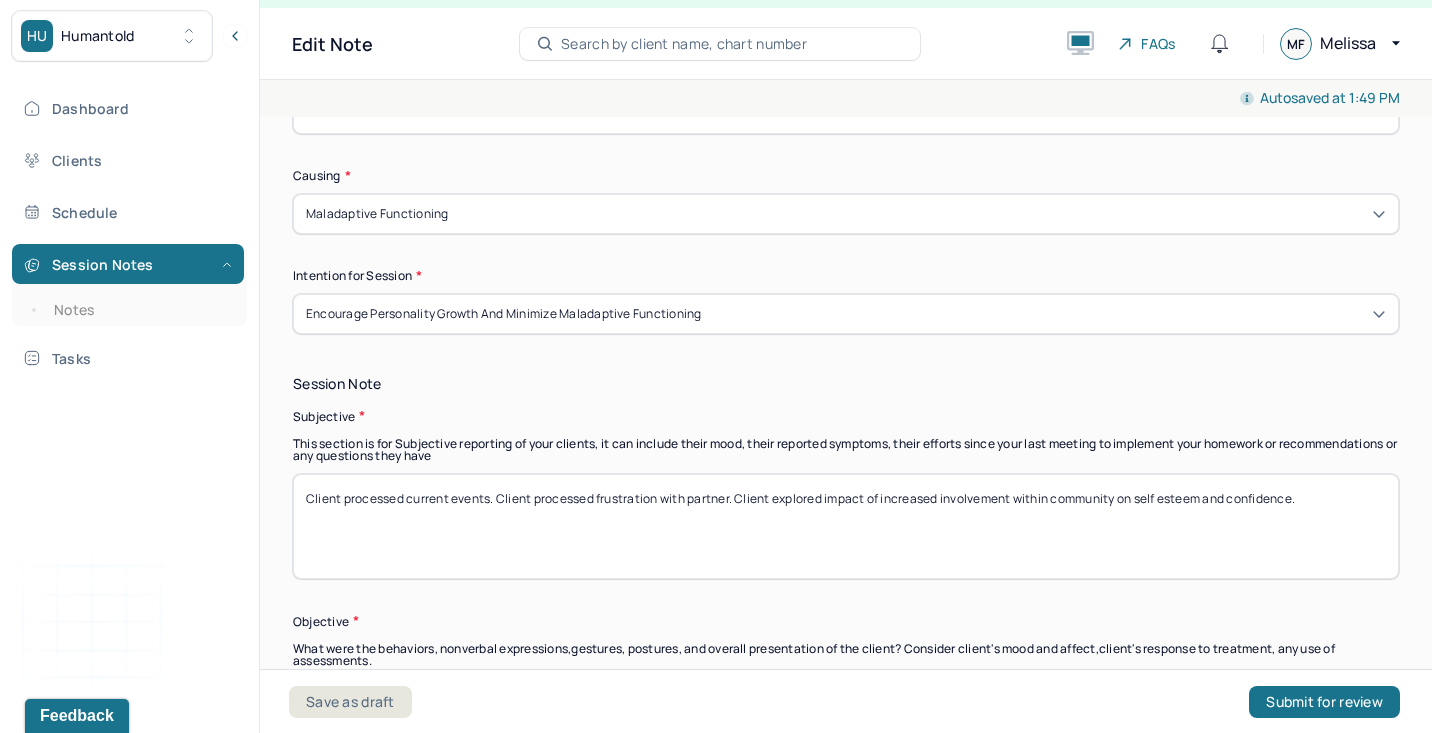 scroll, scrollTop: 940, scrollLeft: 0, axis: vertical 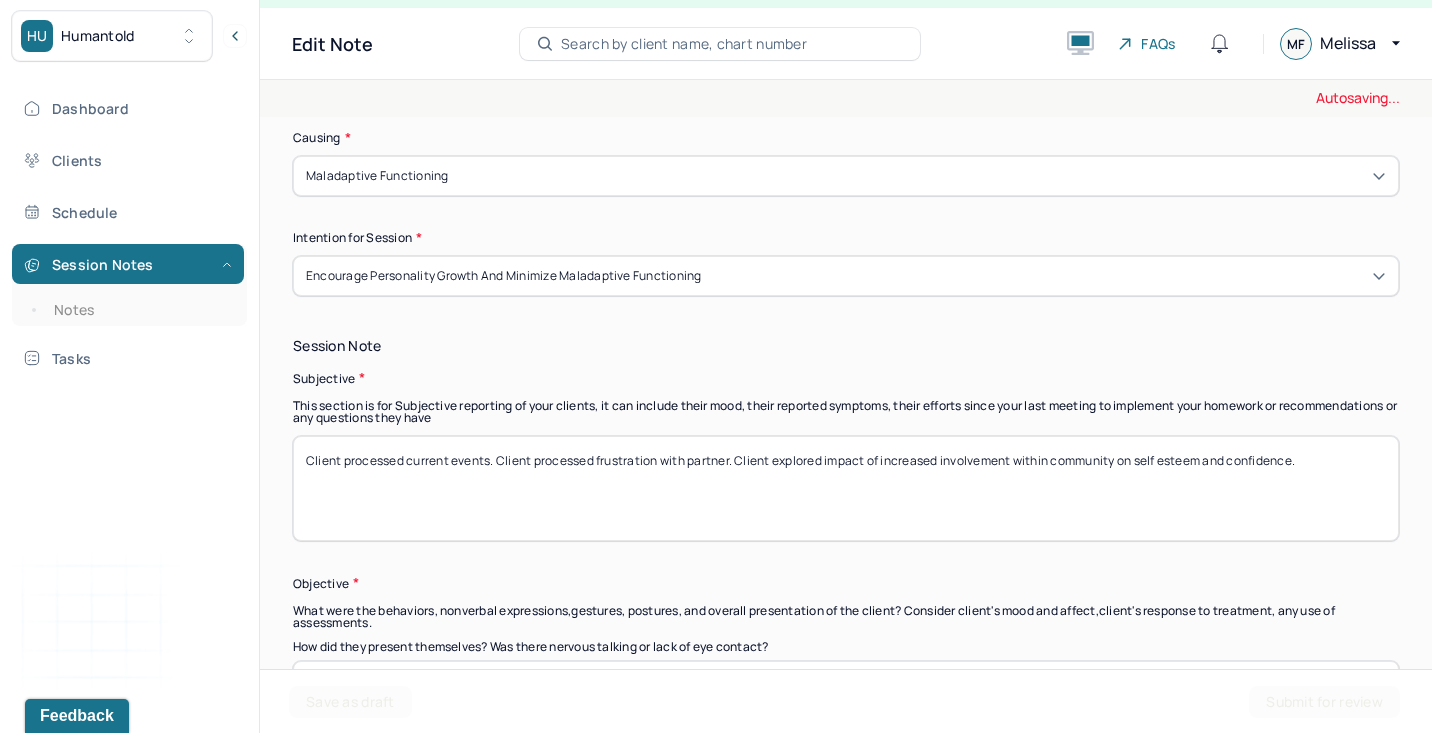 type on "Client demonstrated some anxiety, motivation." 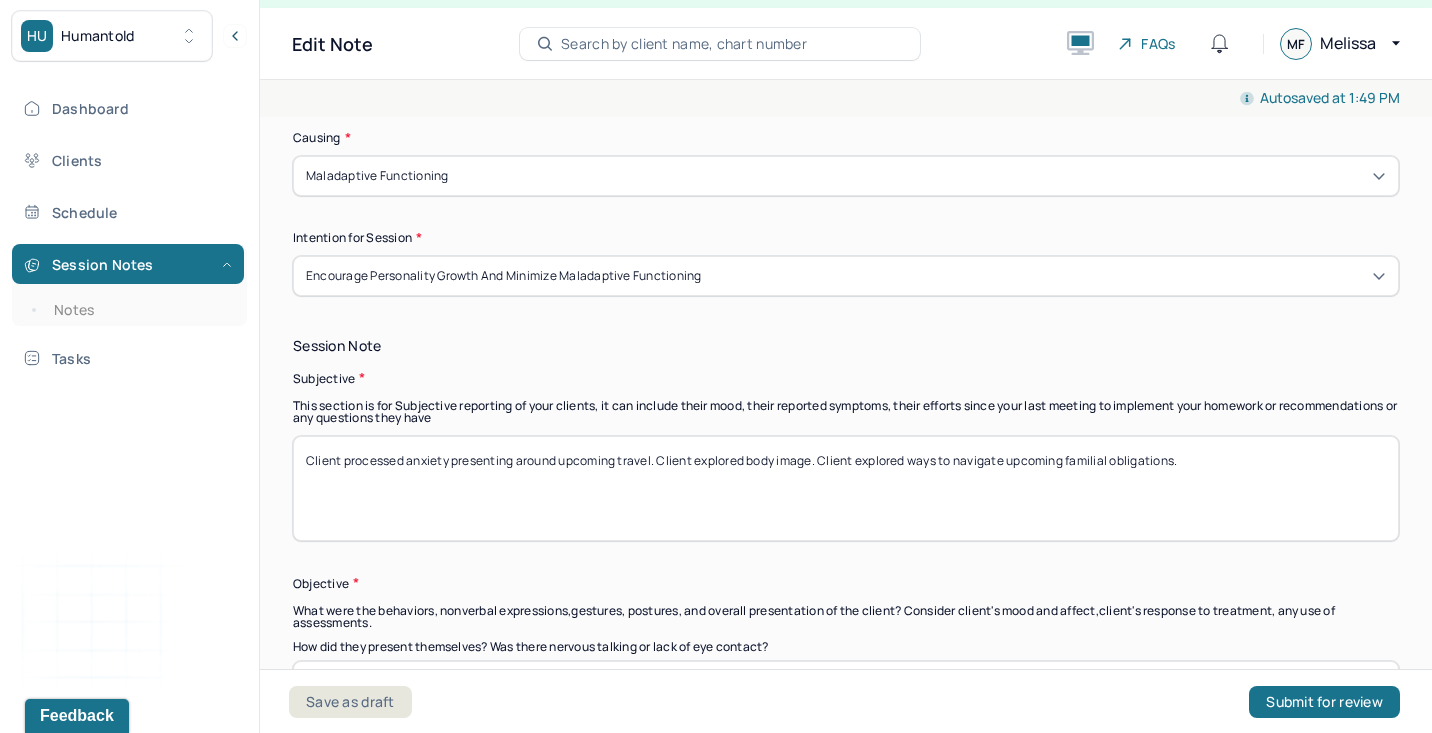 scroll, scrollTop: 1193, scrollLeft: 0, axis: vertical 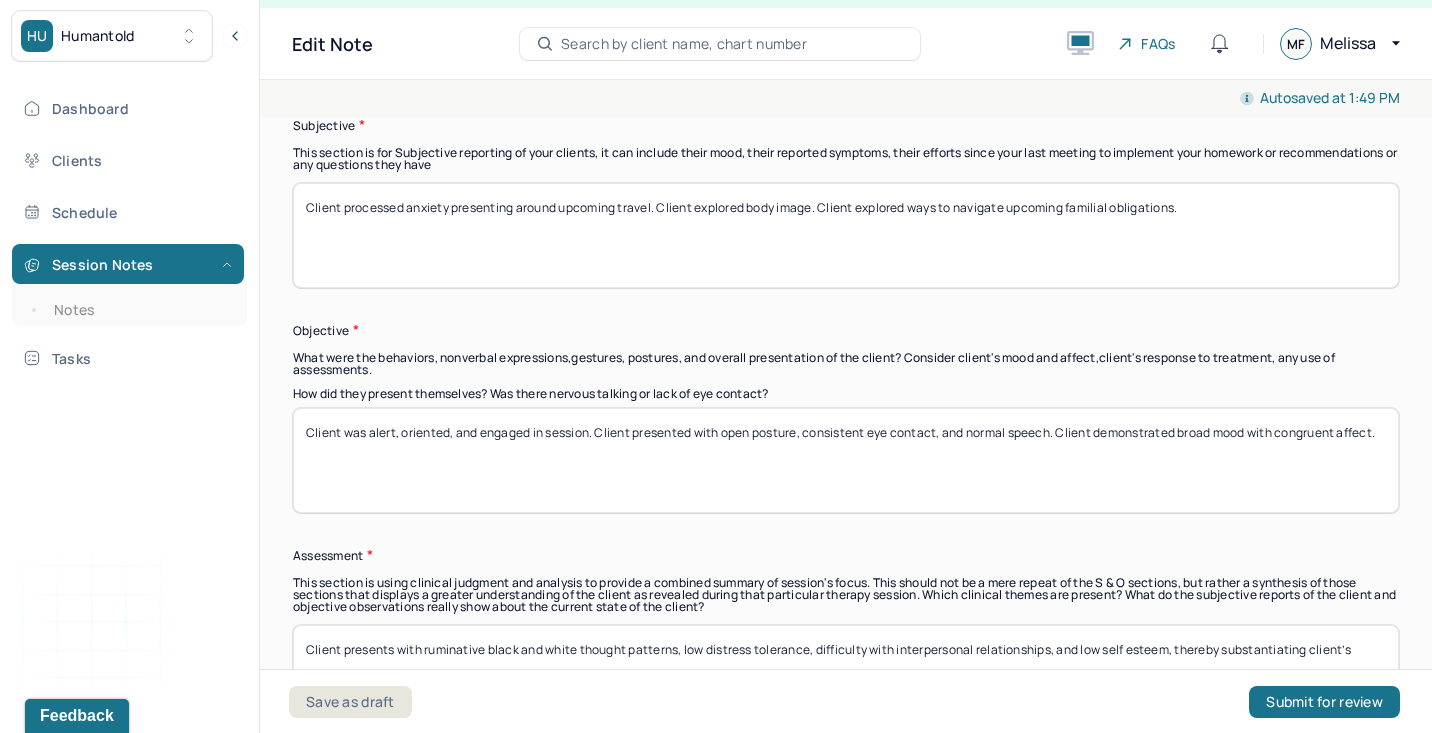 type on "Client processed anxiety presenting around upcoming travel. Client explored body image. Client explored ways to navigate upcoming familial obligations." 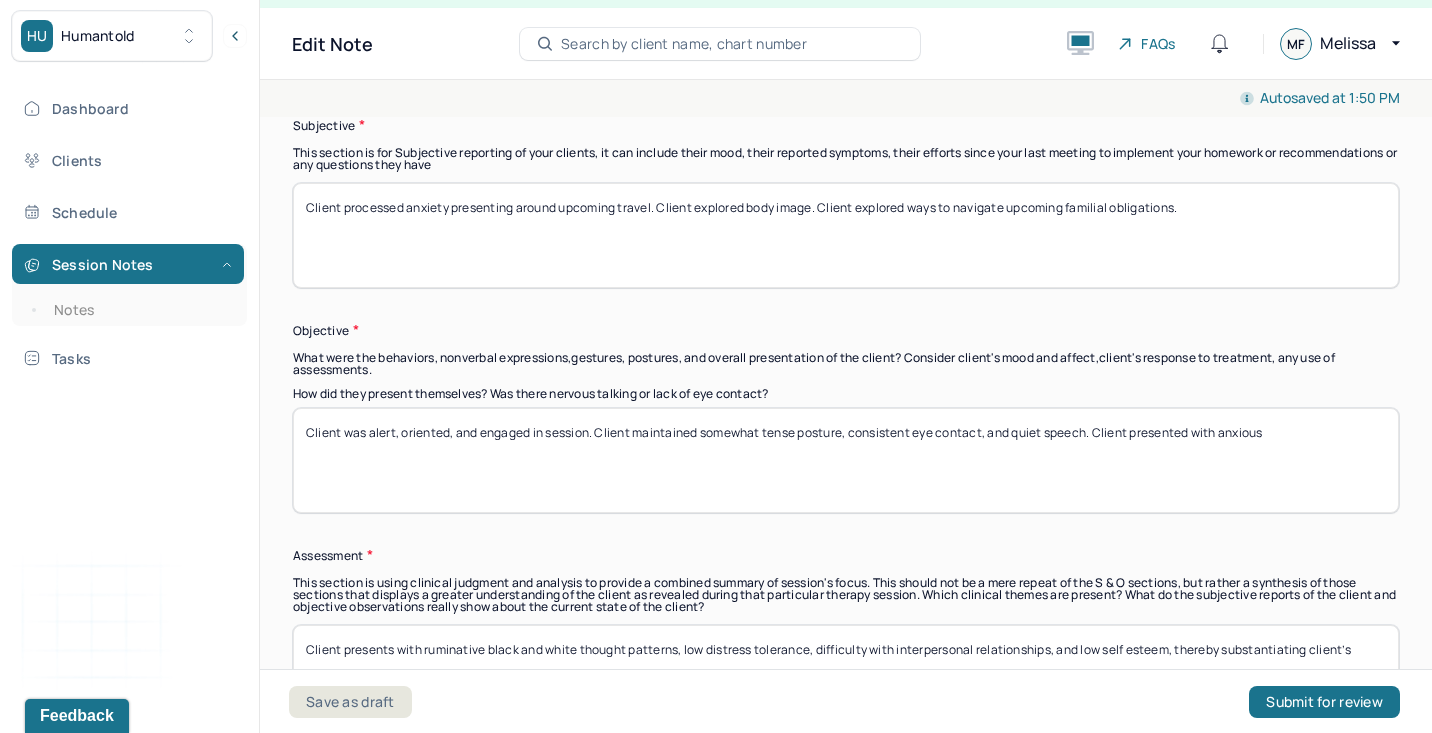 drag, startPoint x: 1094, startPoint y: 431, endPoint x: 1405, endPoint y: 450, distance: 311.57983 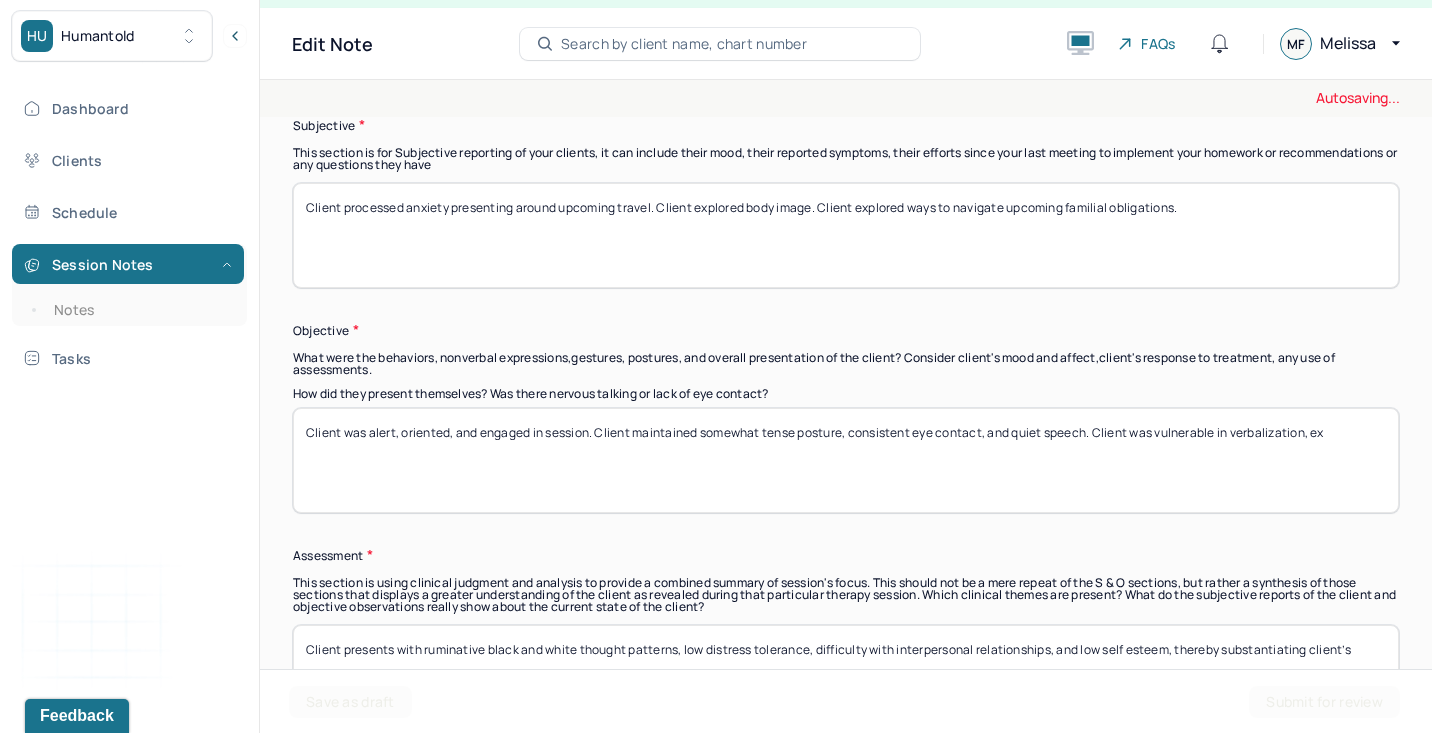 scroll, scrollTop: 1193, scrollLeft: 0, axis: vertical 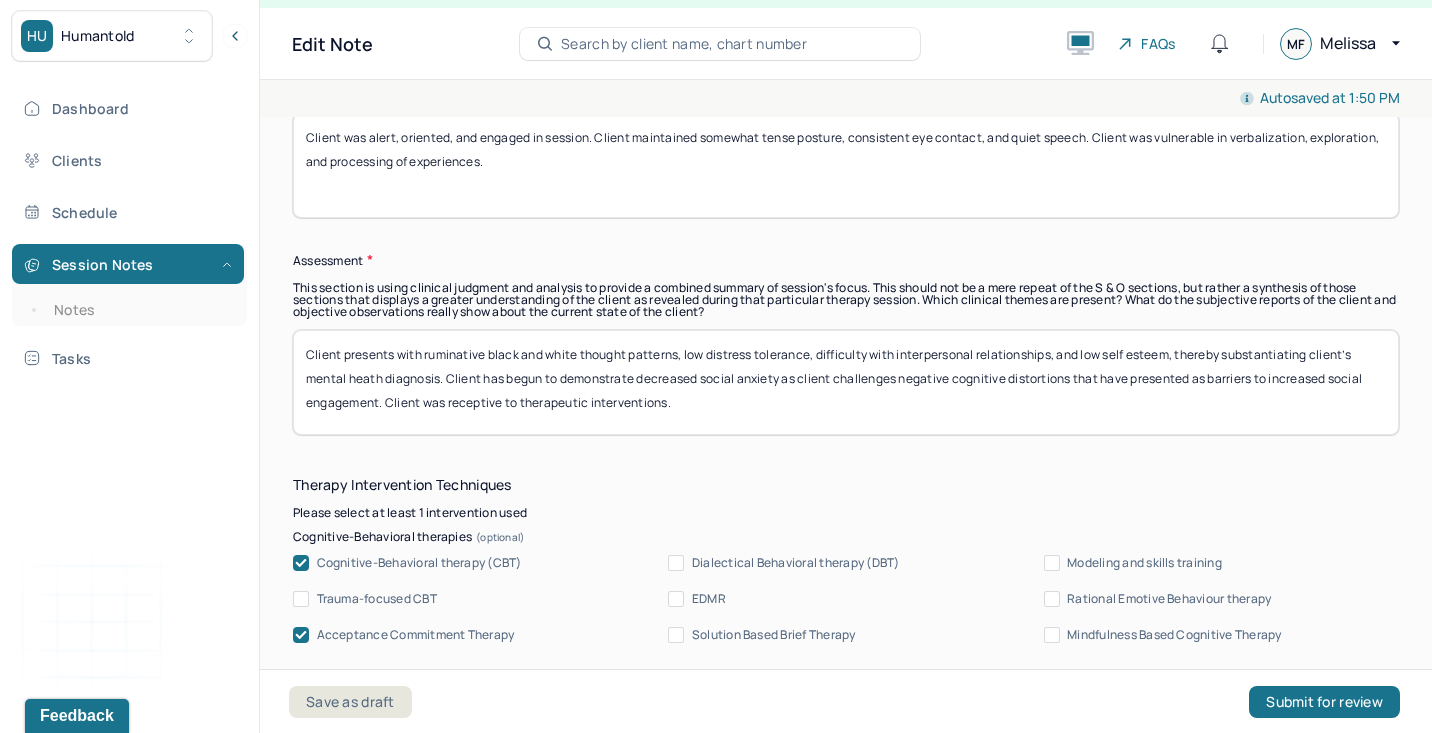 type on "Client was alert, oriented, and engaged in session. Client maintained somewhat tense posture, consistent eye contact, and quiet speech. Client was vulnerable in verbalization, exploration, and processing of experiences." 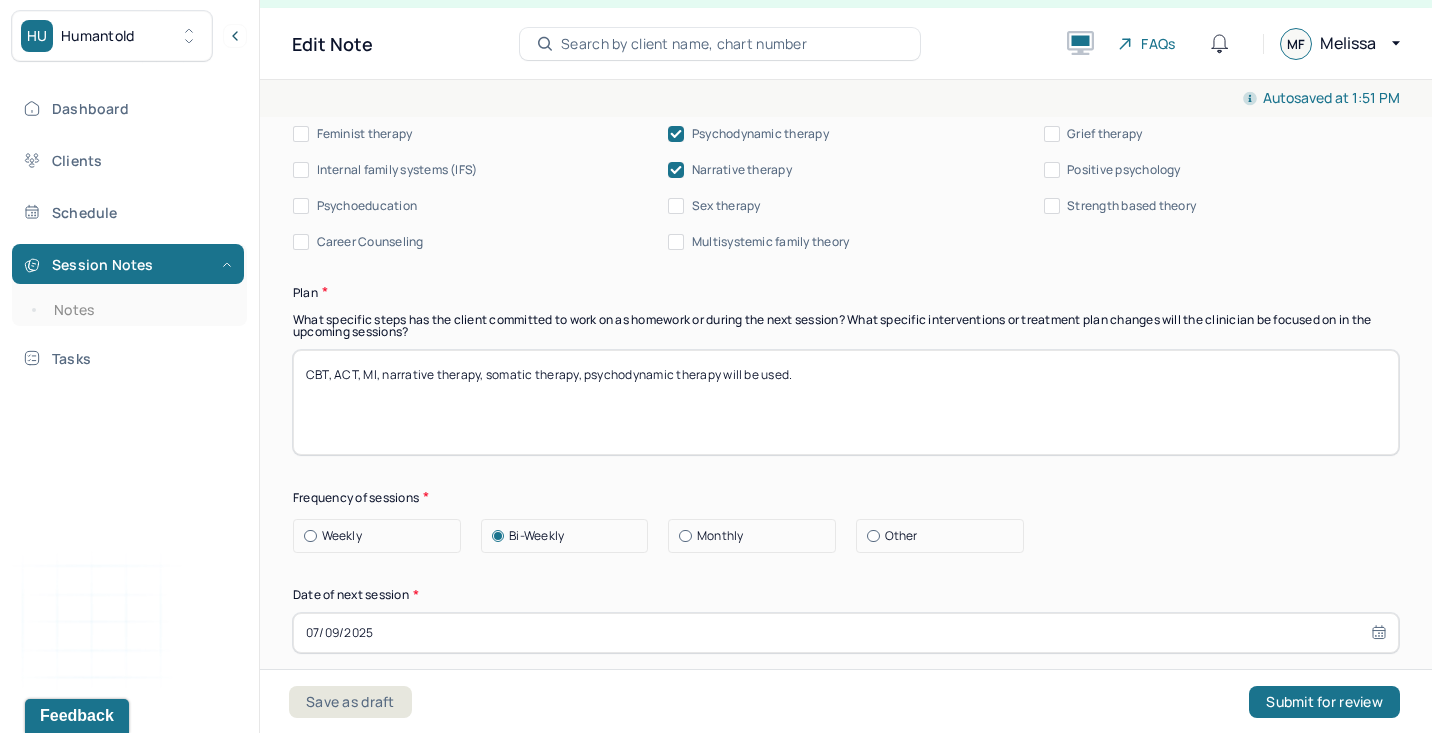 scroll, scrollTop: 2318, scrollLeft: 0, axis: vertical 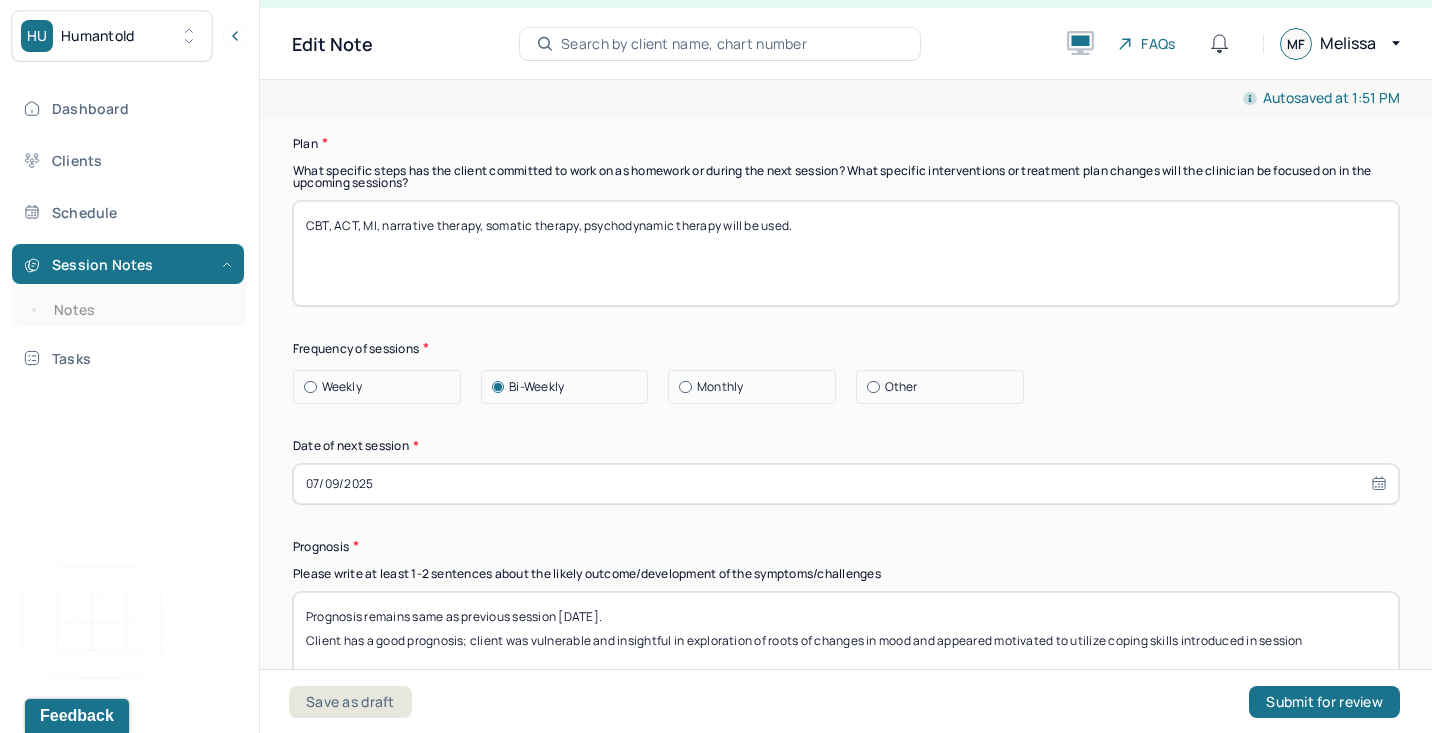 type on "Client presents with ruminative black and white thought patterns, low distress tolerance, difficulty with interpersonal relationships, and low self esteem, thereby substantiating client’s mental heath diagnosis. Client demonstrated good insight into roots of anxiety presenting around upcoming obligations and was insightful in establishing care plan while navigating travel. Client was receptive to therapeutic interventions." 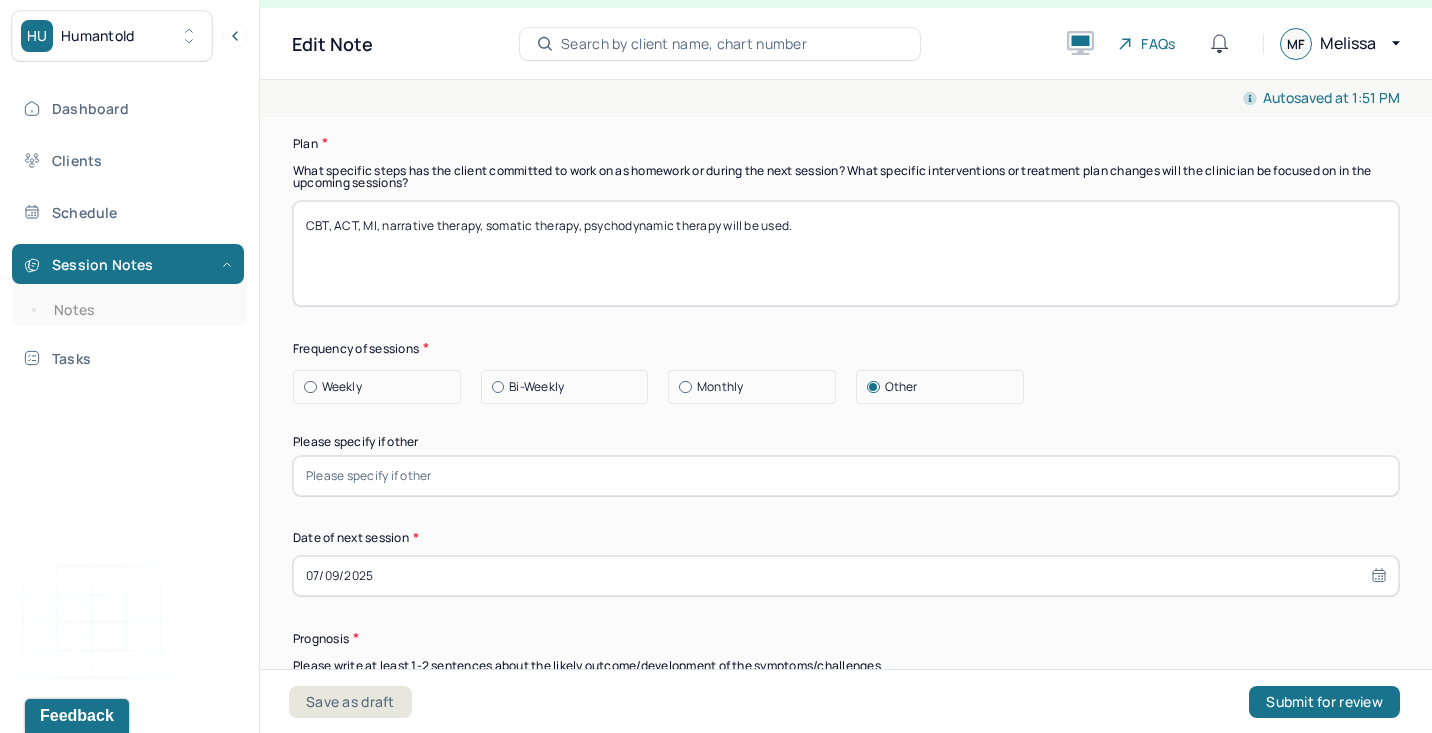 click at bounding box center [846, 476] 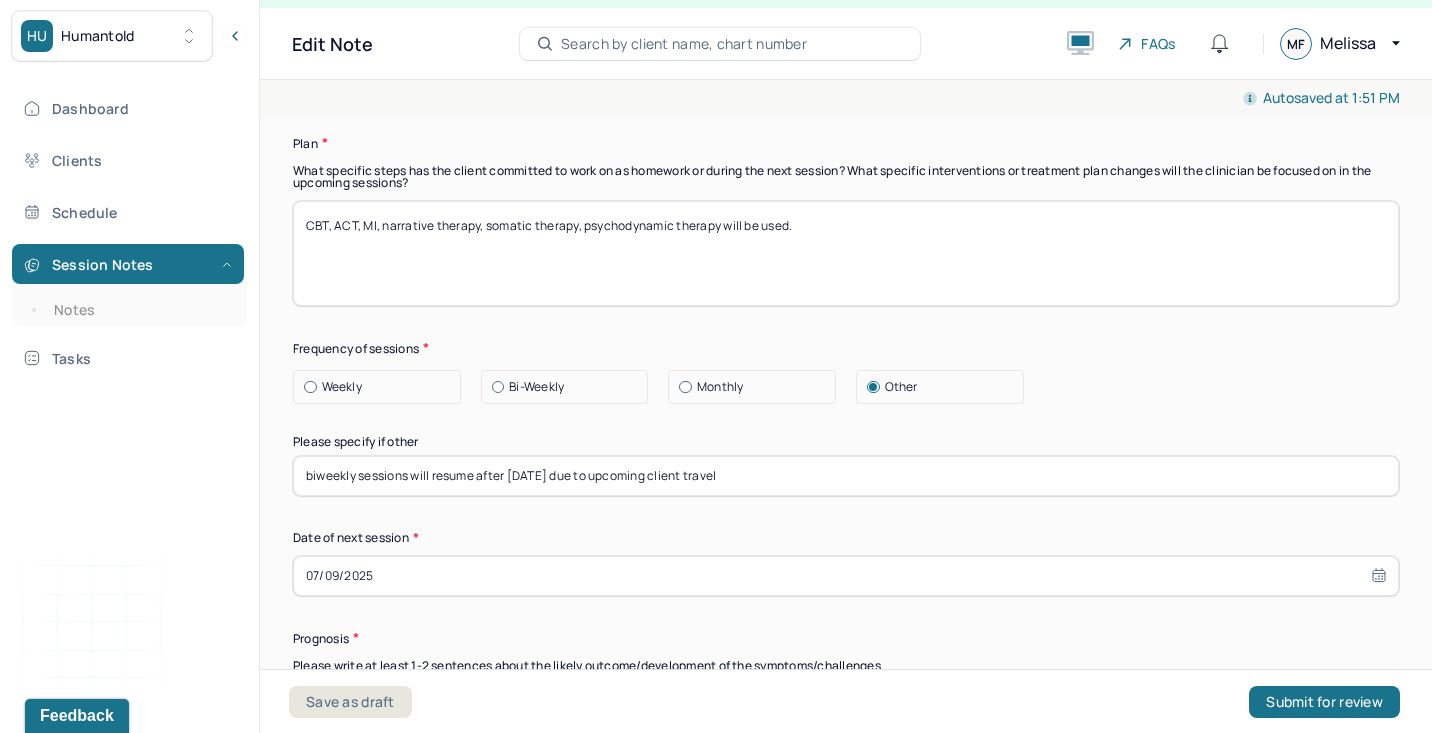 type on "biweekly sessions will resume after [DATE] due to upcoming client travel" 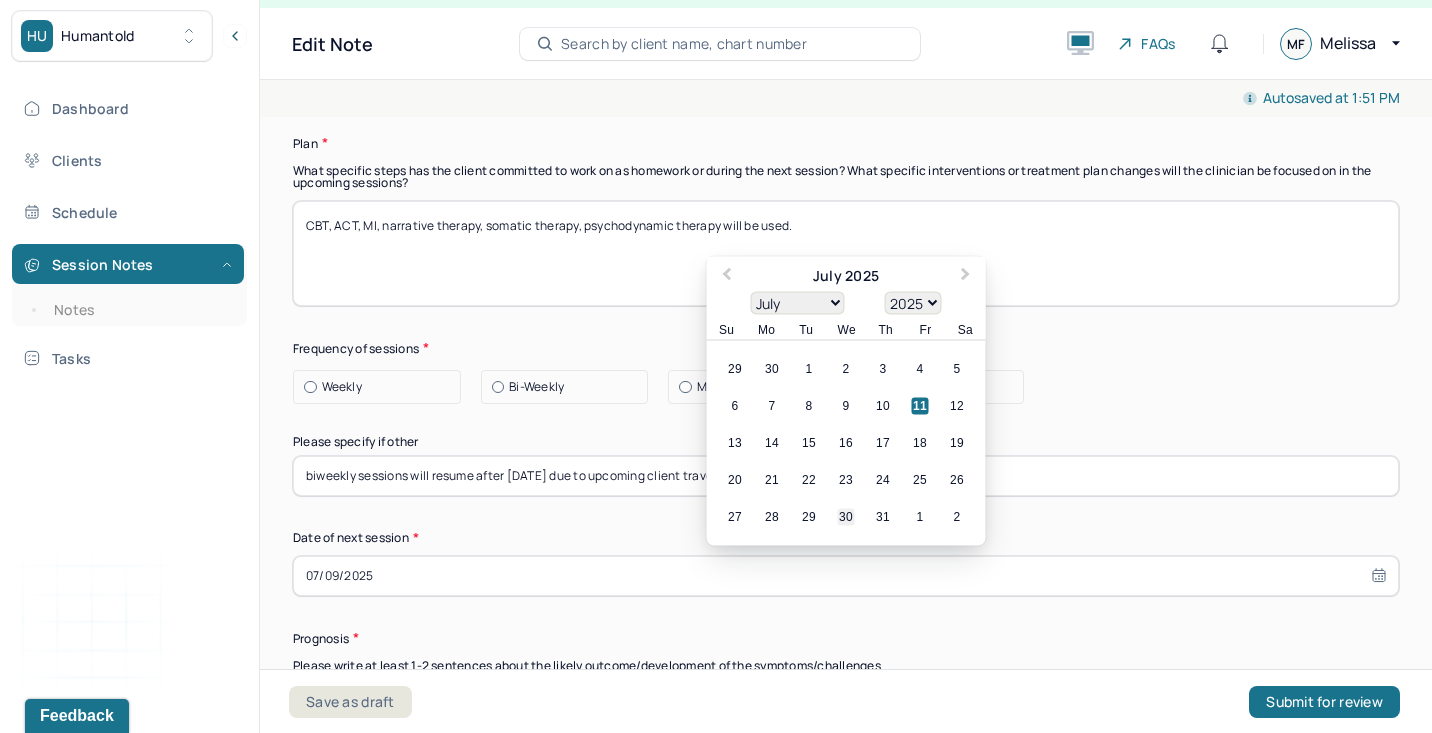 click on "30" at bounding box center (846, 516) 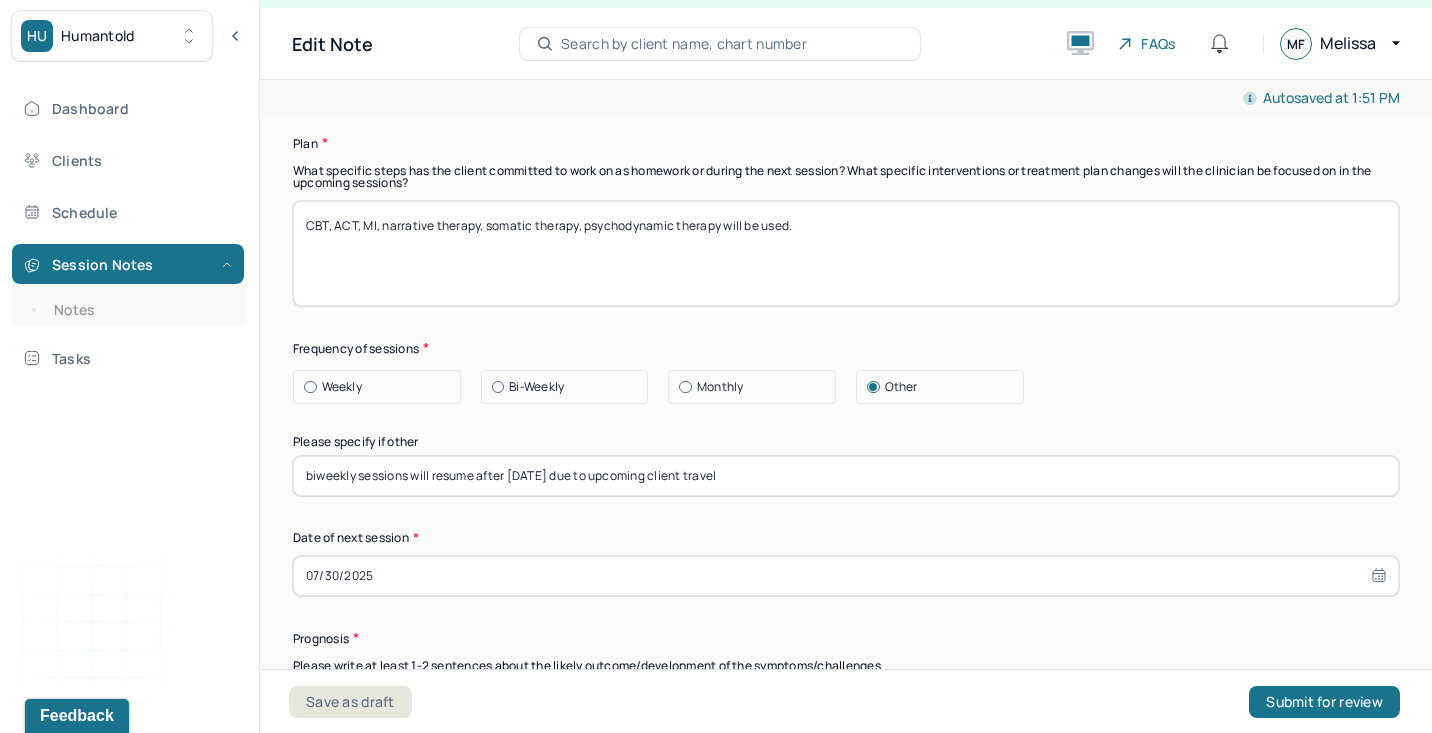 scroll, scrollTop: 2637, scrollLeft: 0, axis: vertical 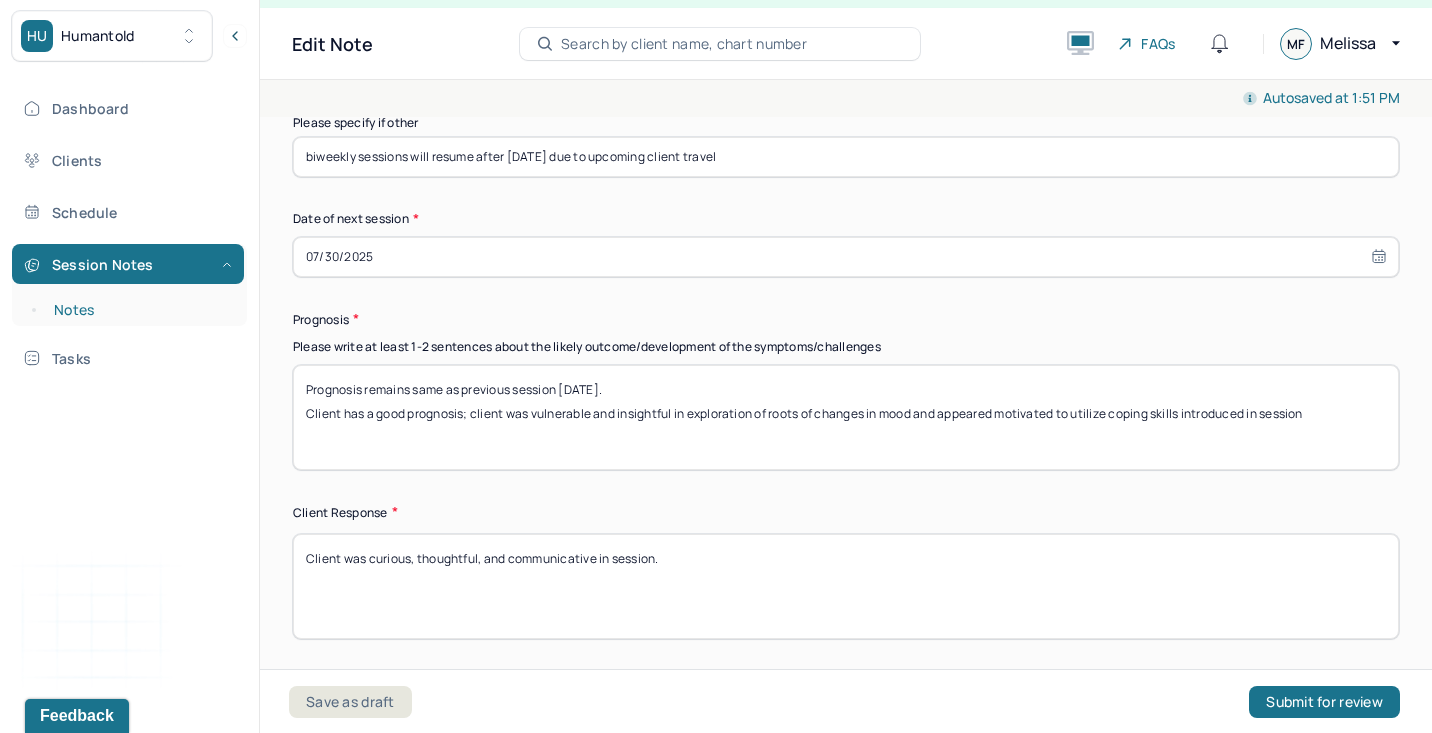 drag, startPoint x: 1361, startPoint y: 417, endPoint x: 218, endPoint y: 315, distance: 1147.5421 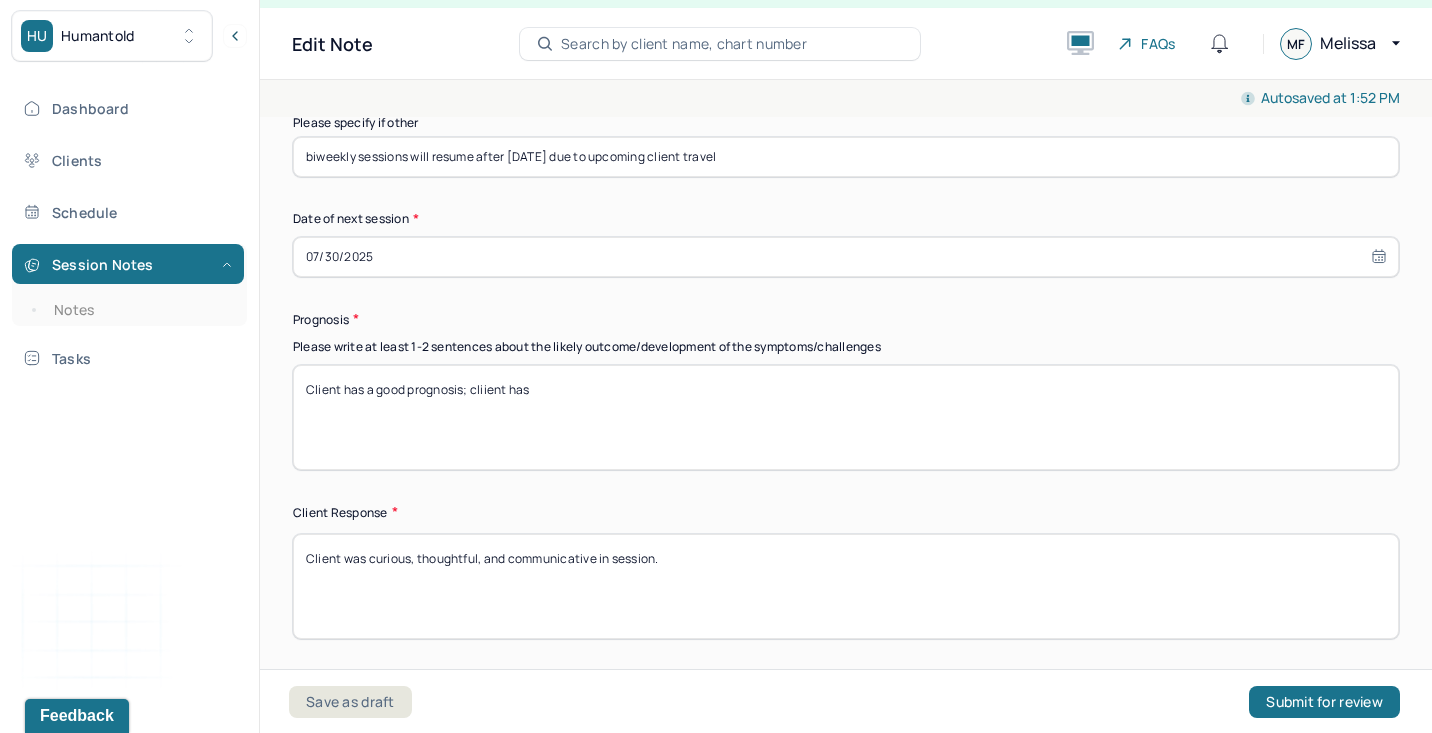 click on "Client has a good prognosis; cliient has" at bounding box center (846, 417) 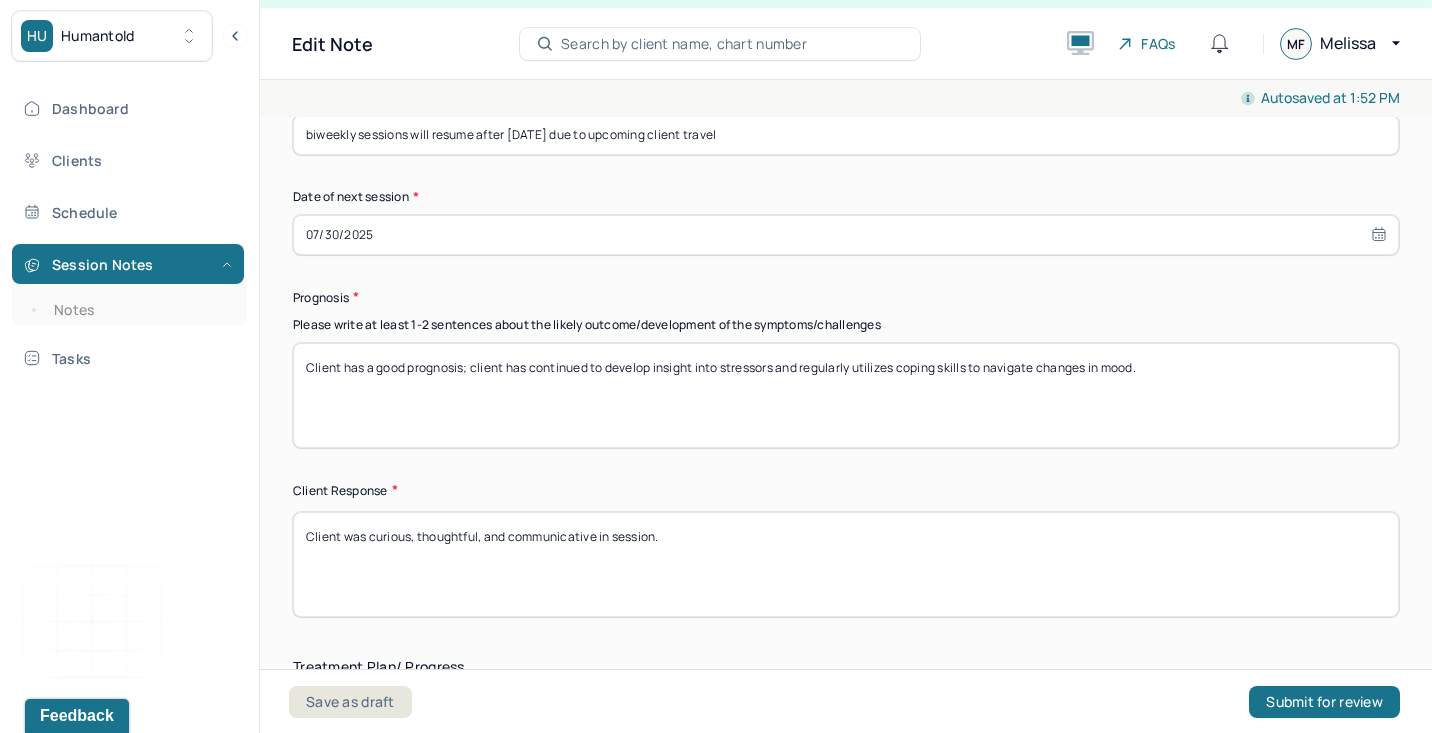 scroll, scrollTop: 2862, scrollLeft: 0, axis: vertical 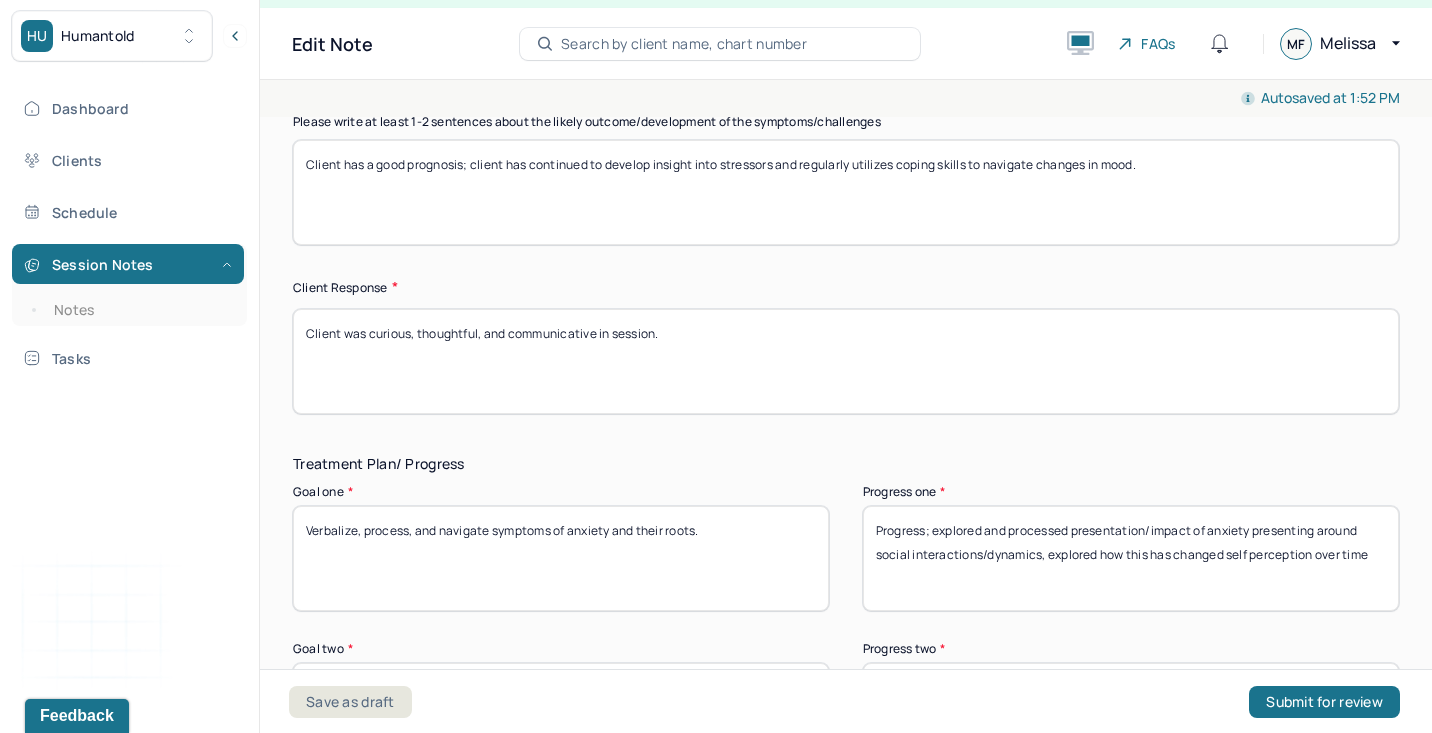type on "Client has a good prognosis; client has continued to develop insight into stressors and regularly utilizes coping skills to navigate changes in mood." 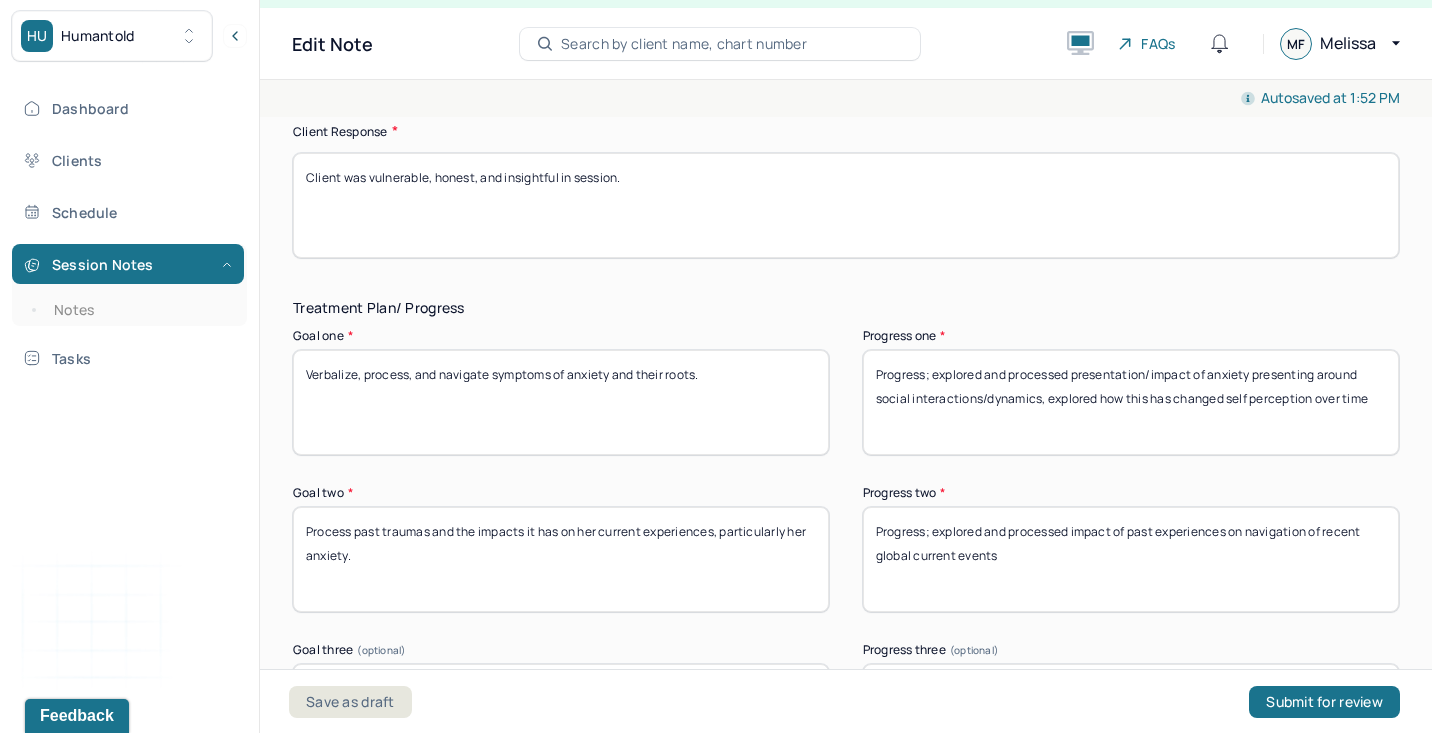 scroll, scrollTop: 3042, scrollLeft: 0, axis: vertical 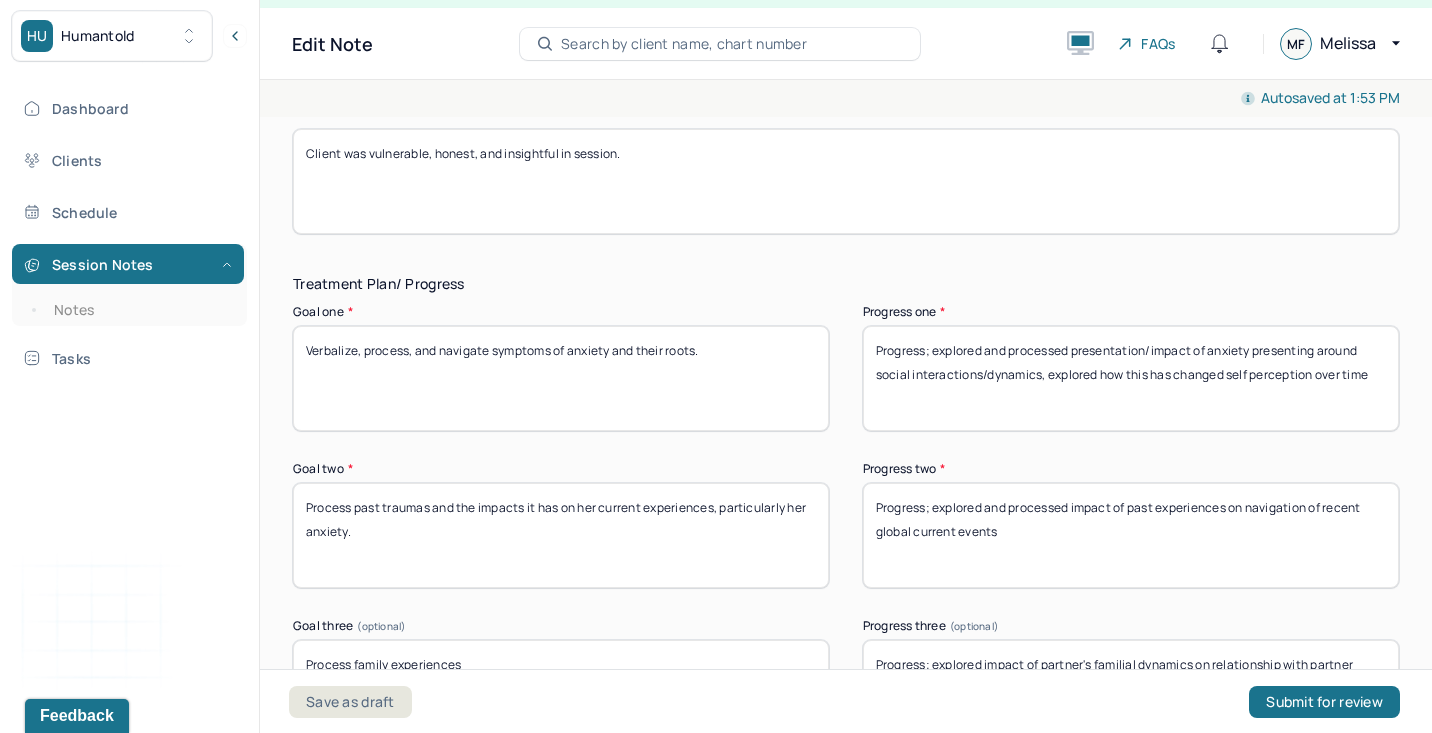 type on "Client was vulnerable, honest, and insightful in session." 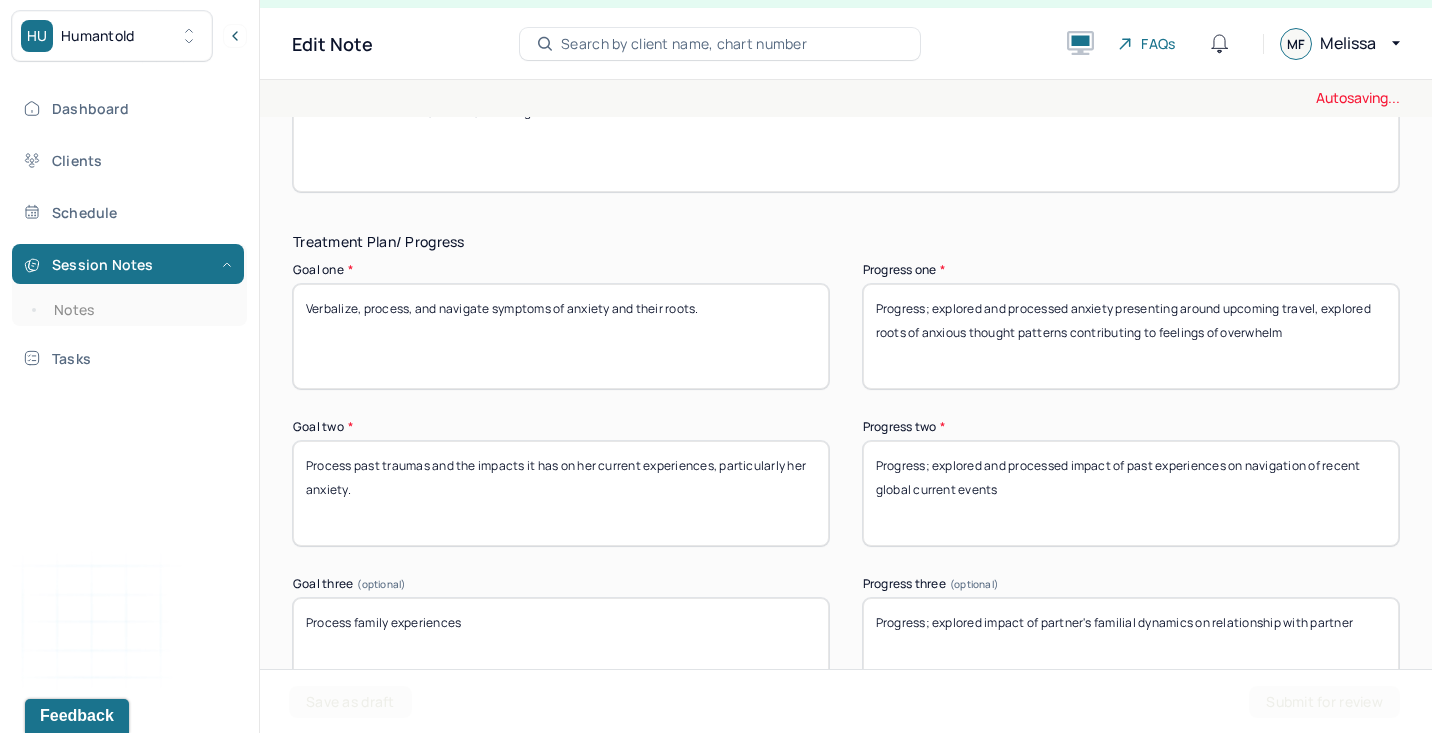 scroll, scrollTop: 3099, scrollLeft: 0, axis: vertical 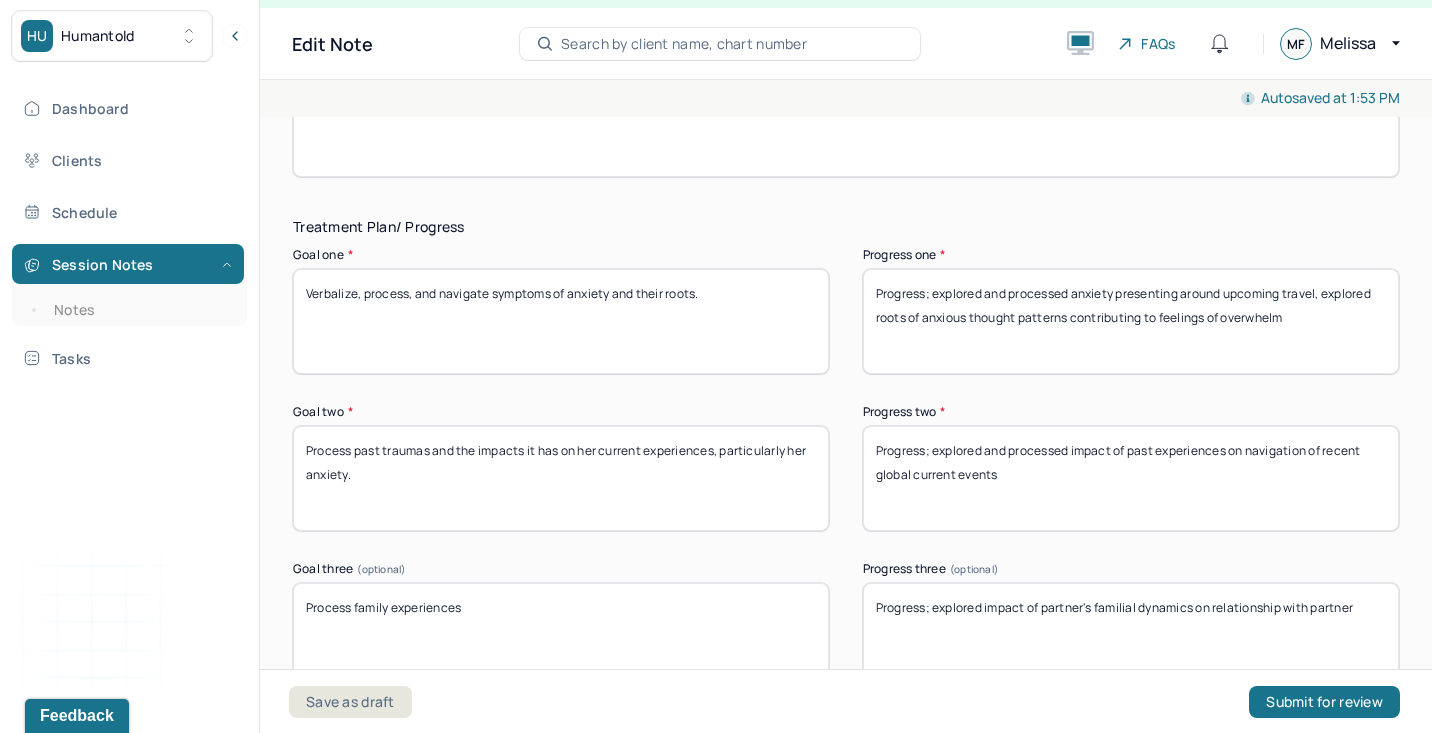 type on "Progress; explored and processed anxiety presenting around upcoming travel, explored roots of anxious thought patterns contributing to feelings of overwhelm" 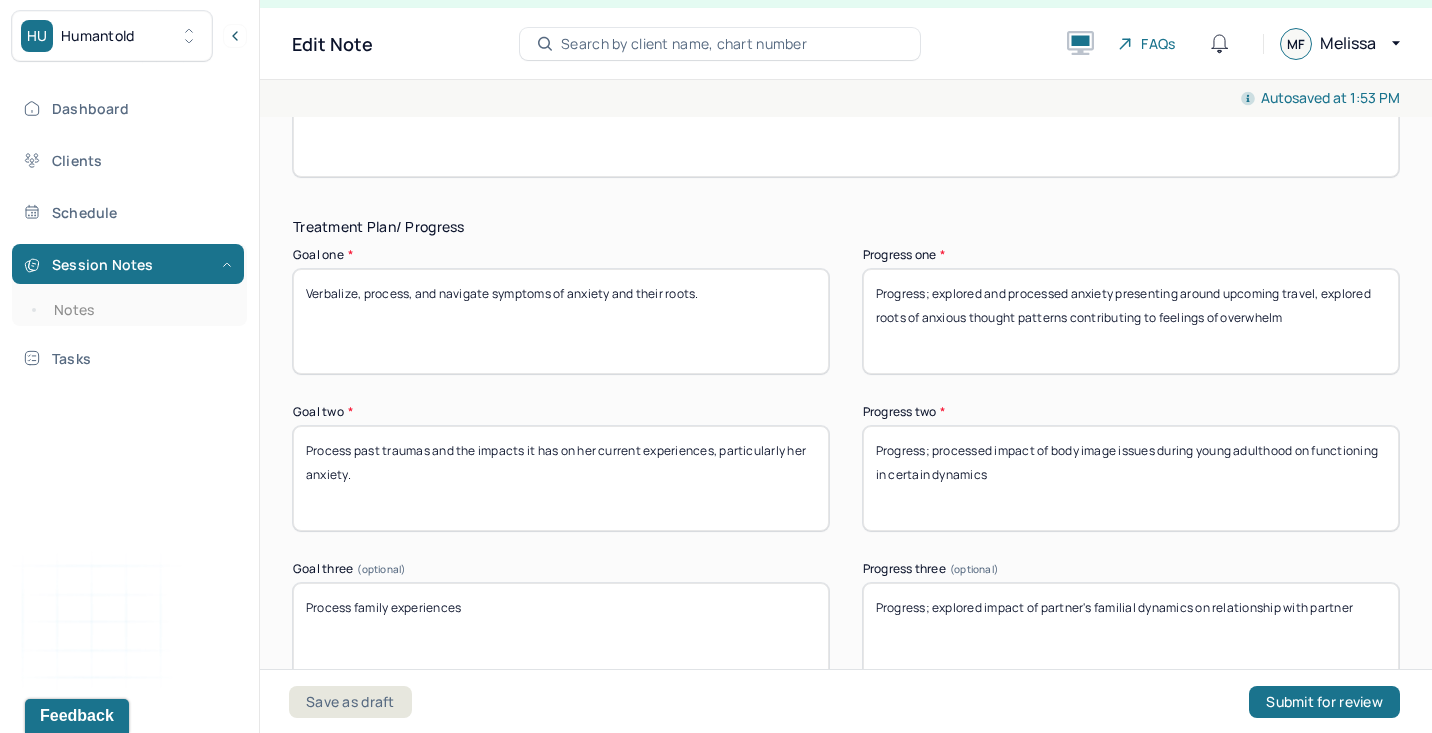 type on "Progress; processed impact of body image issues during young adulthood on functioning in certain dynamics" 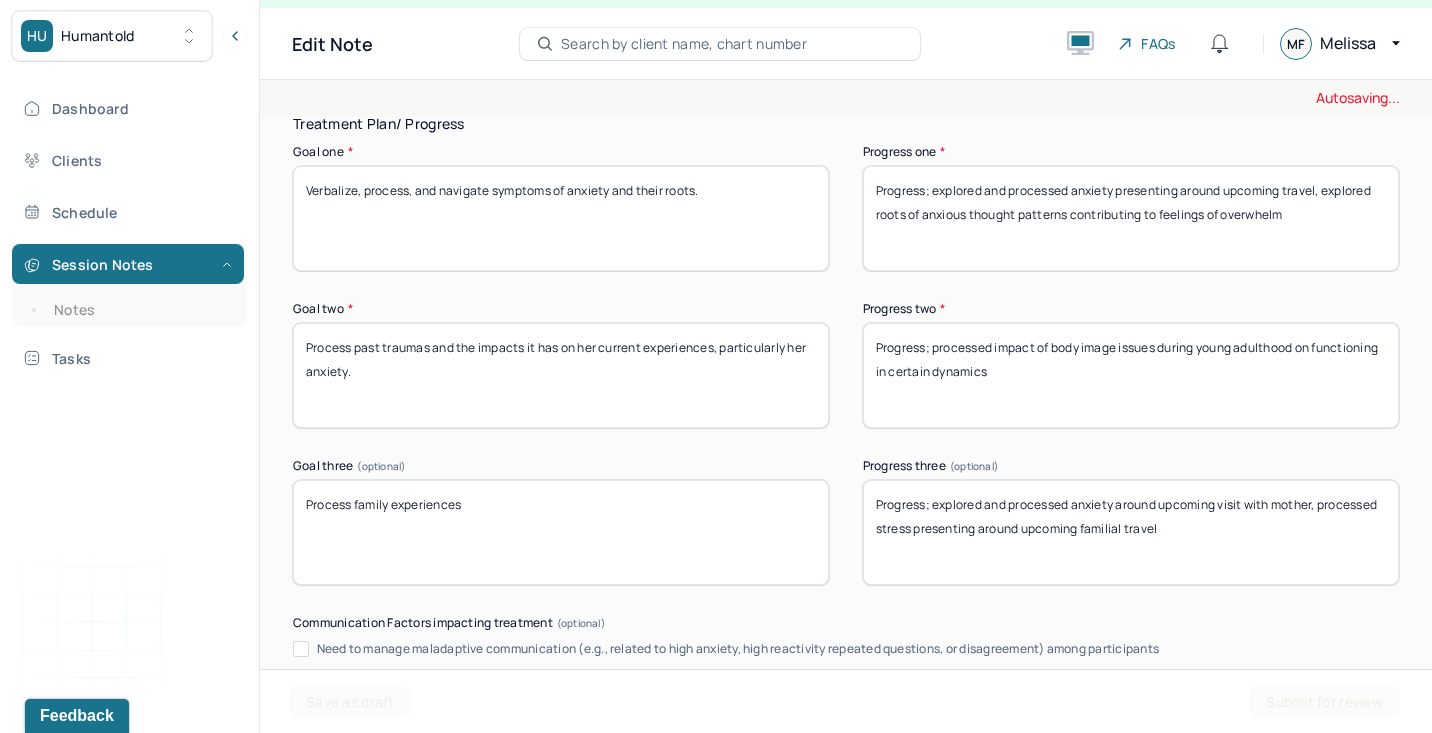 scroll, scrollTop: 3765, scrollLeft: 0, axis: vertical 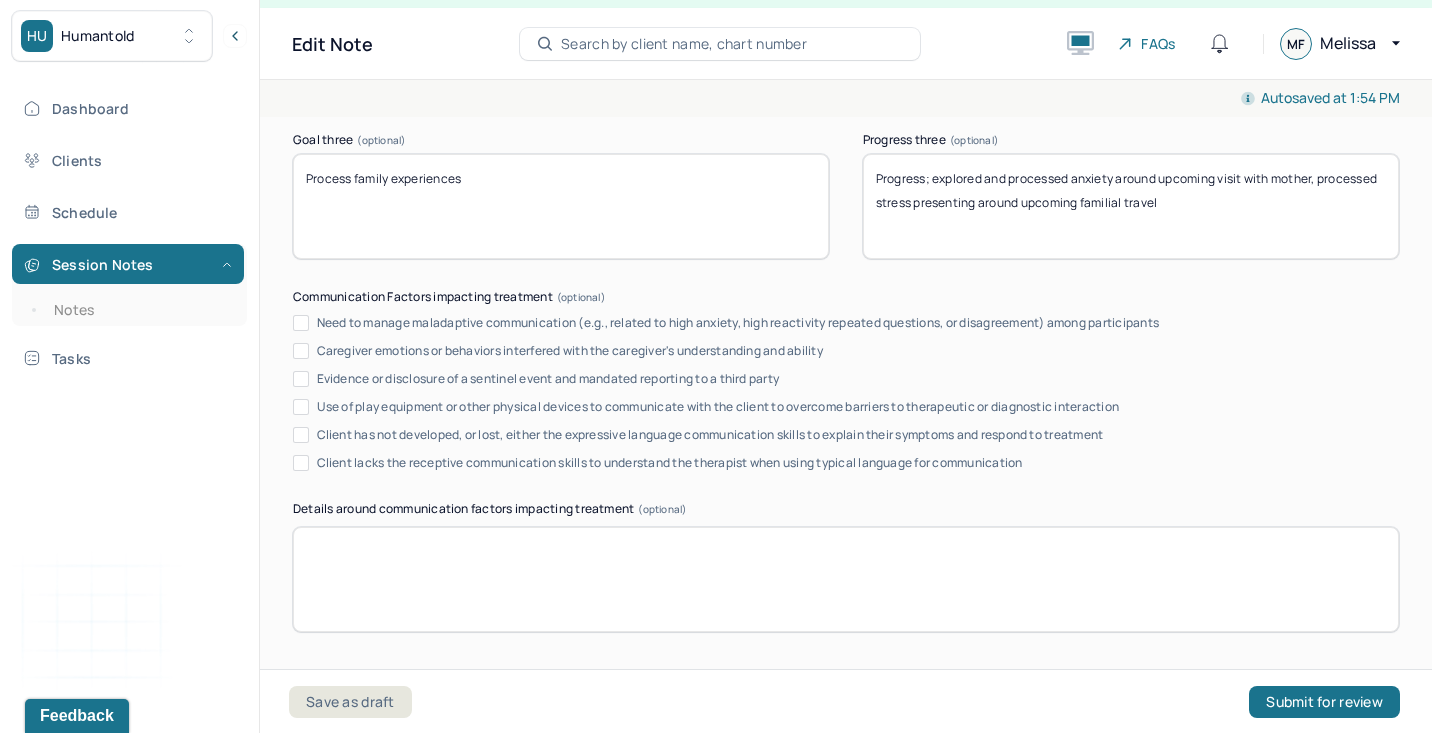 drag, startPoint x: 1081, startPoint y: 200, endPoint x: 1290, endPoint y: 219, distance: 209.86186 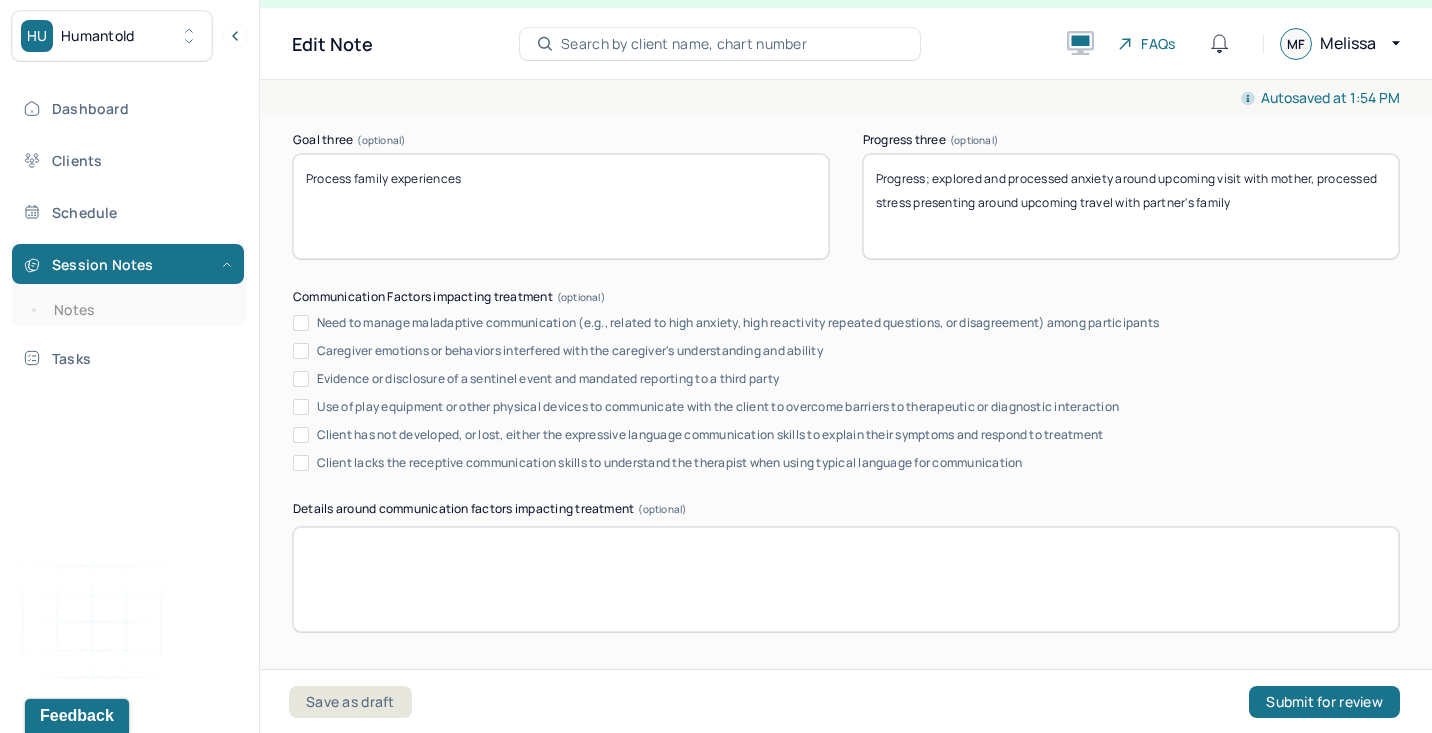 scroll, scrollTop: 3765, scrollLeft: 0, axis: vertical 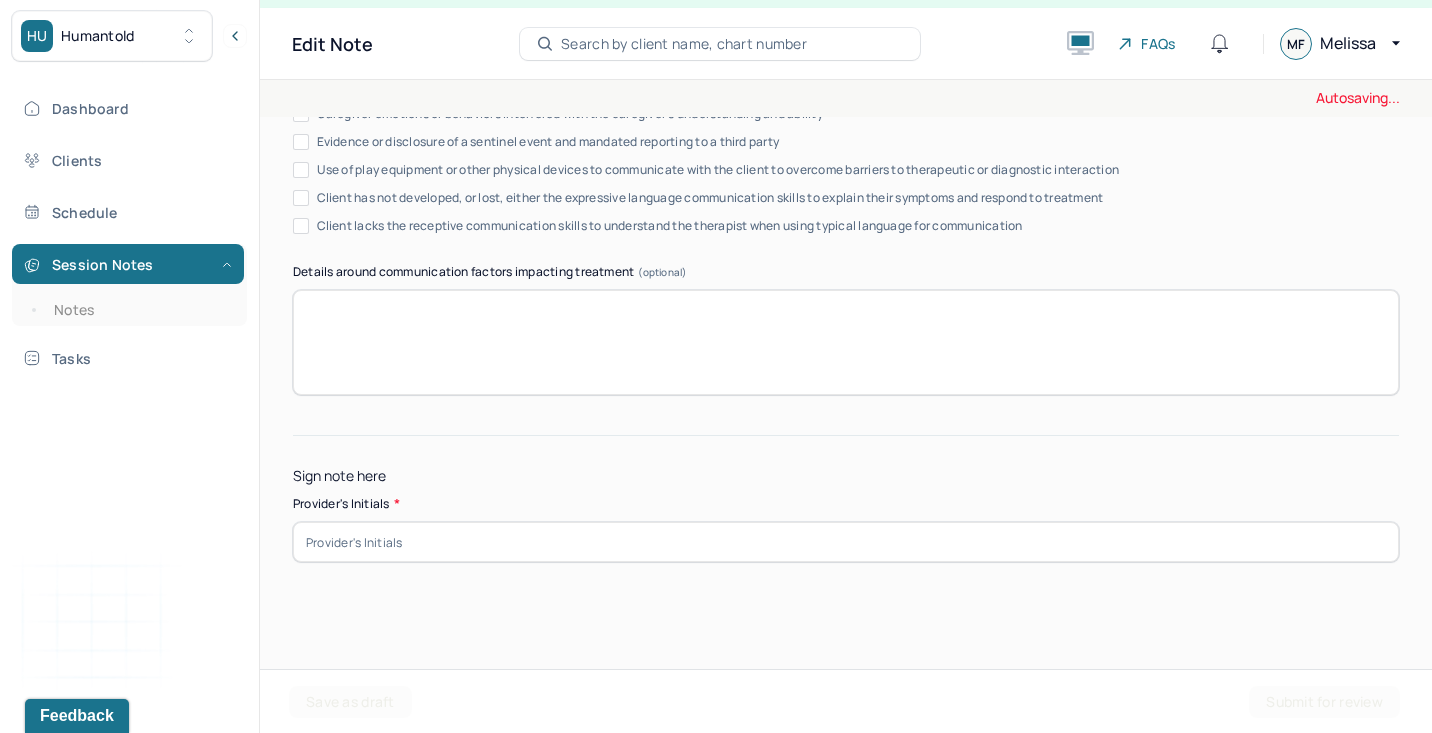 type on "Progress; explored and processed anxiety around upcoming visit with mother, processed stress presenting around upcoming travel with partner's family" 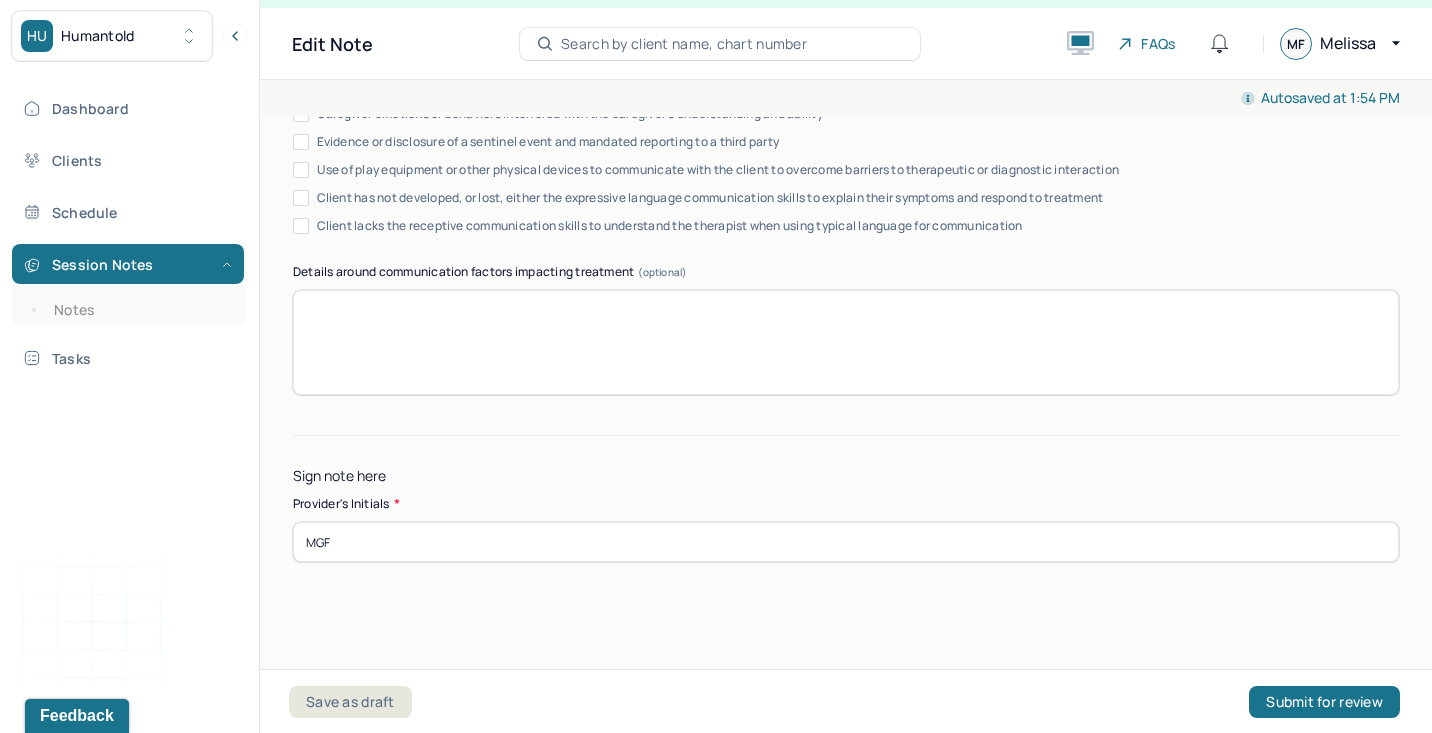 type on "MGF" 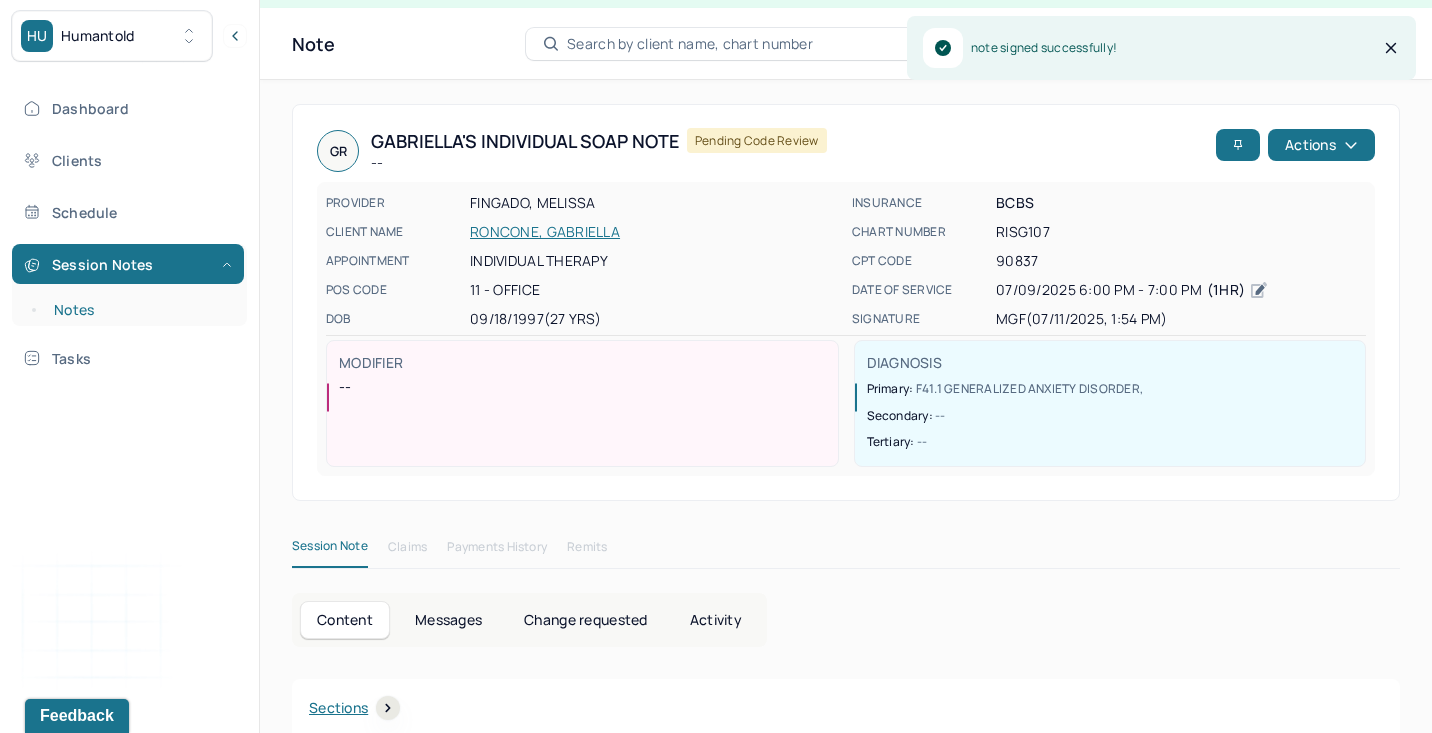 click on "Notes" at bounding box center [139, 310] 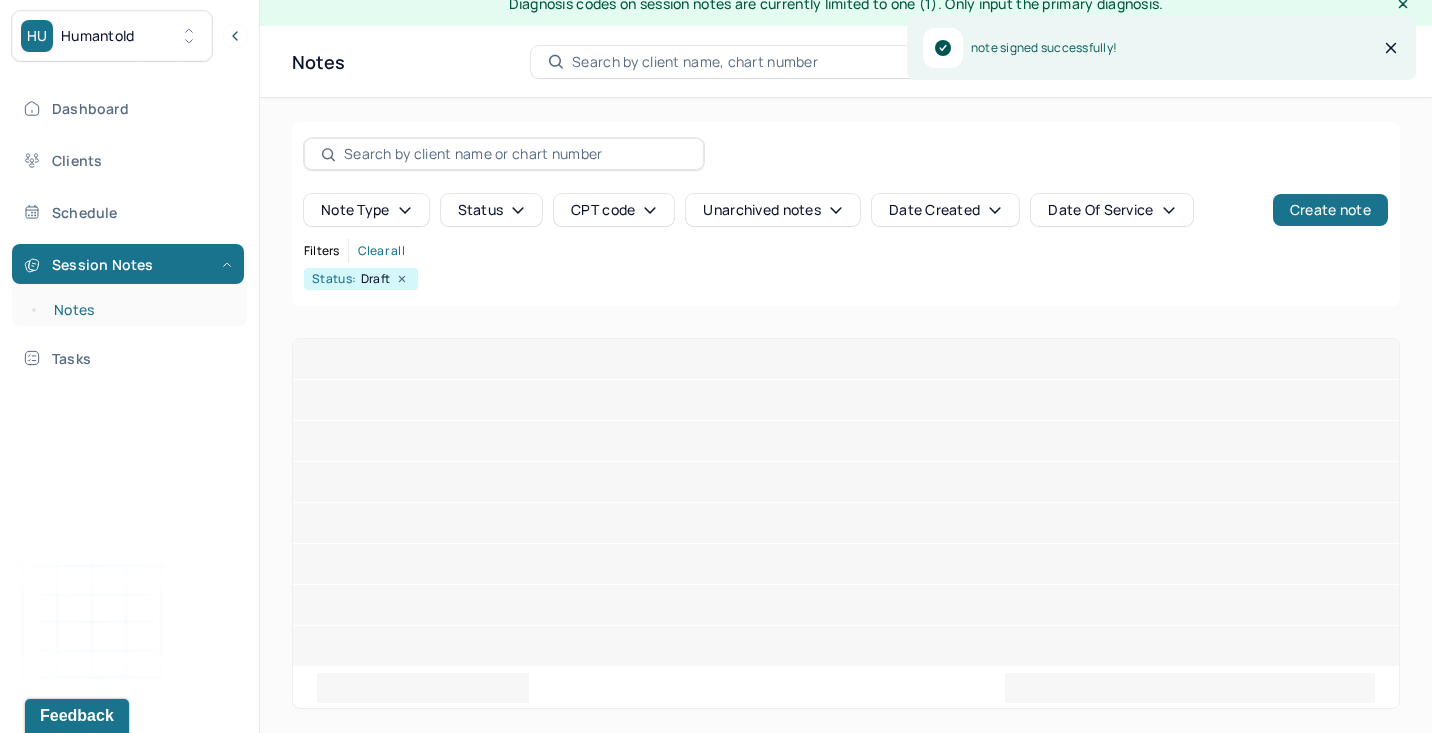 scroll, scrollTop: 0, scrollLeft: 0, axis: both 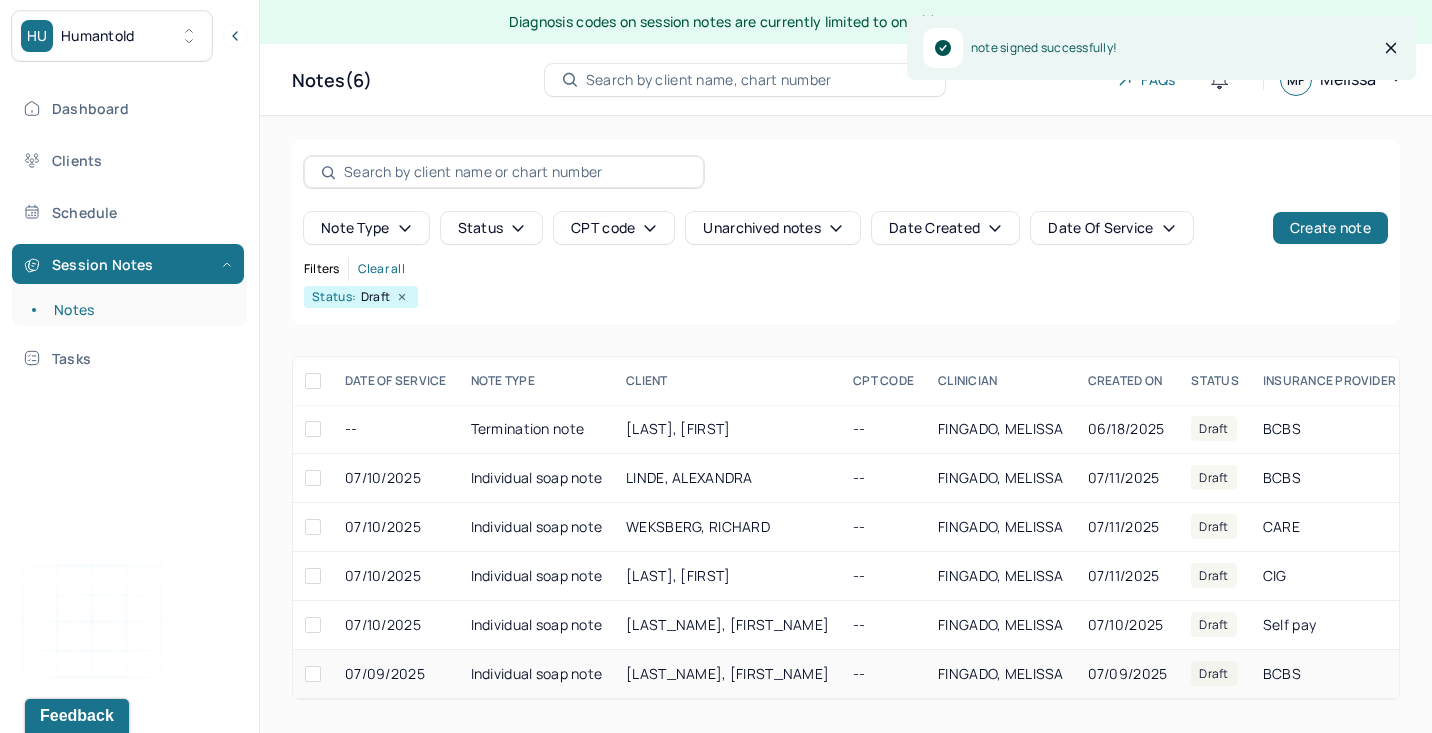 click on "[LAST_NAME], [FIRST_NAME]" at bounding box center [727, 674] 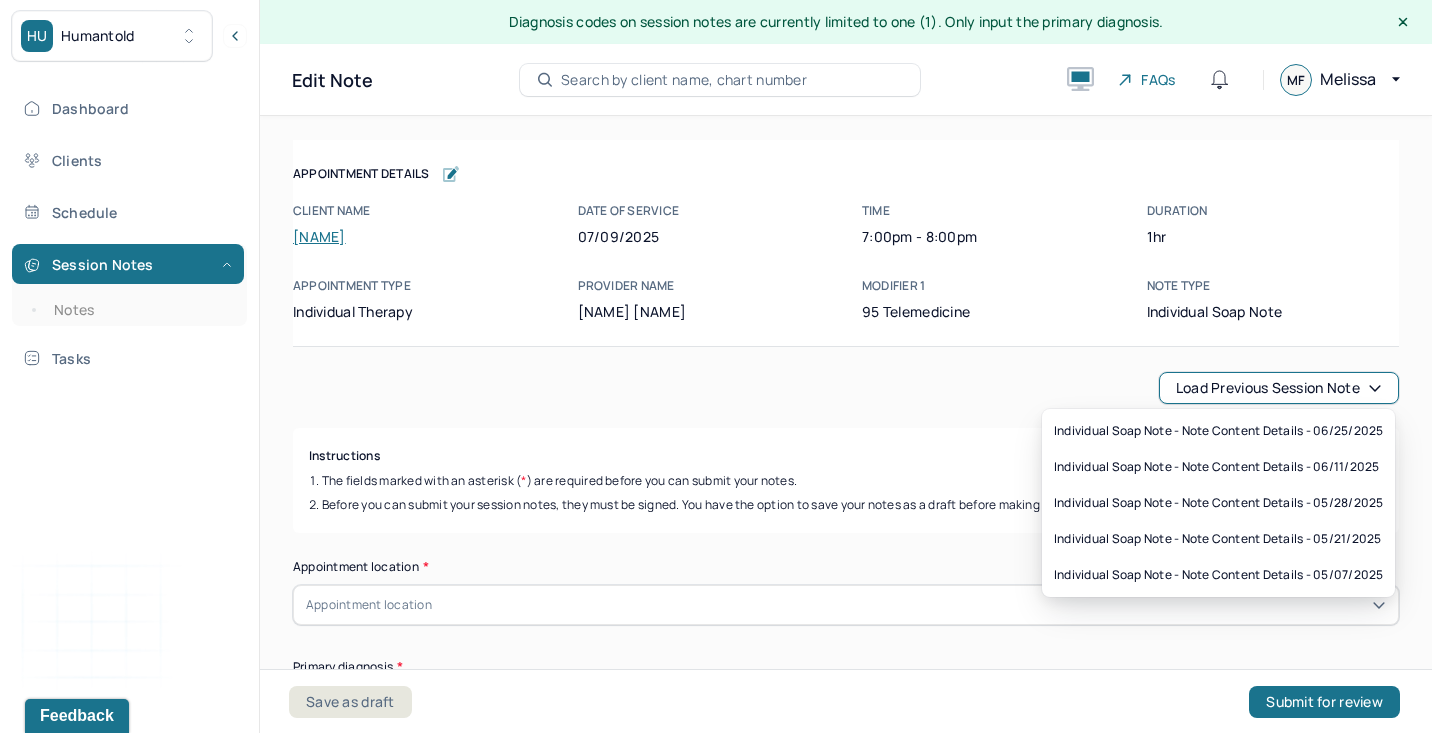 click on "Load previous session note" at bounding box center [1279, 388] 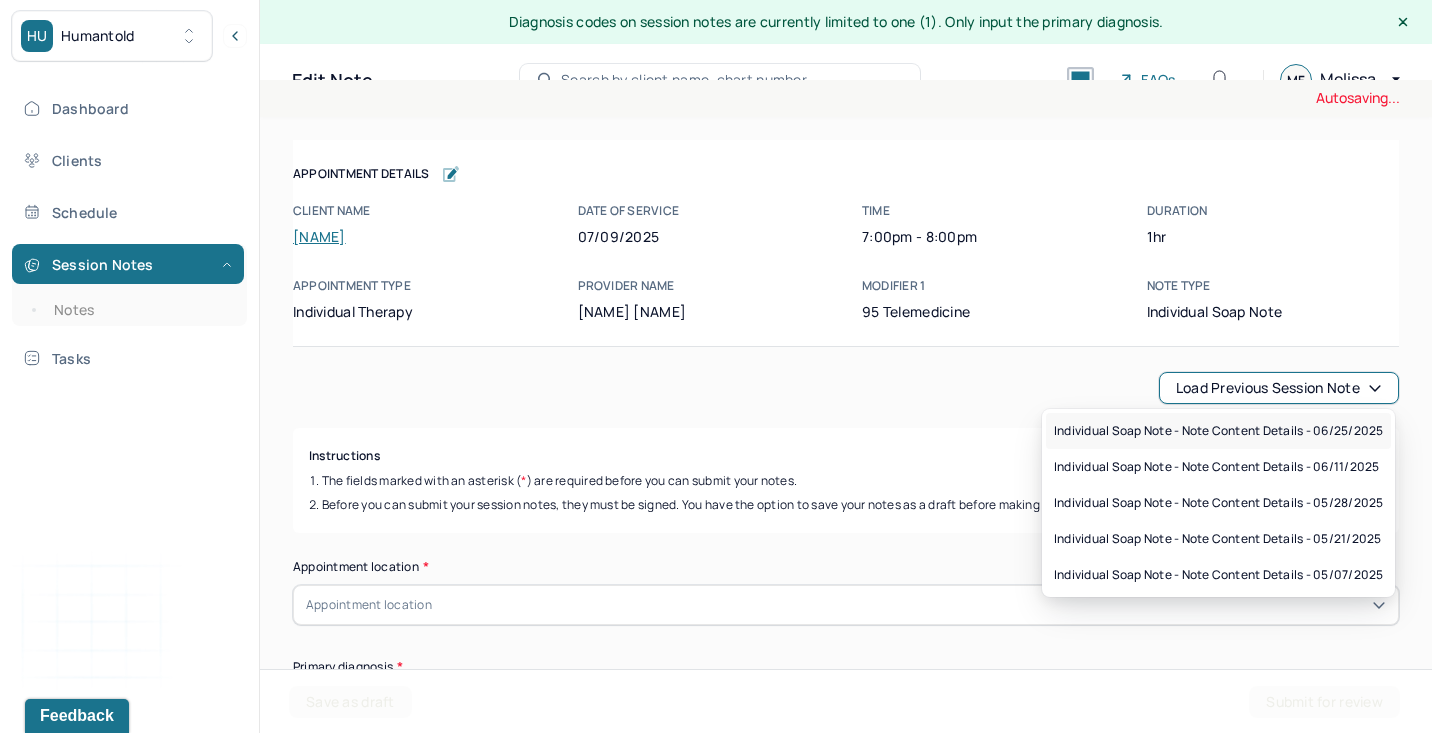 click on "Individual soap note   - Note content Details -   06/25/2025" at bounding box center [1218, 431] 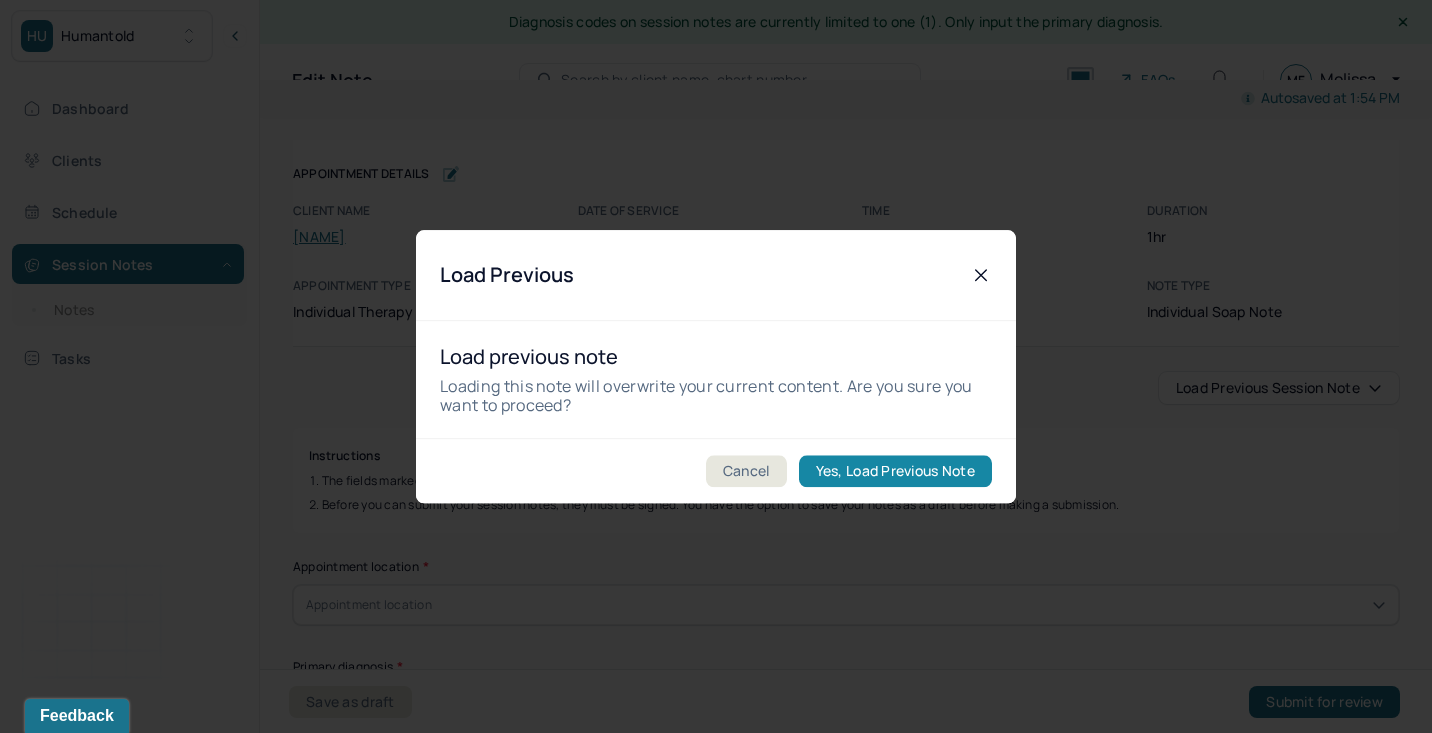 click on "Yes, Load Previous Note" at bounding box center (895, 471) 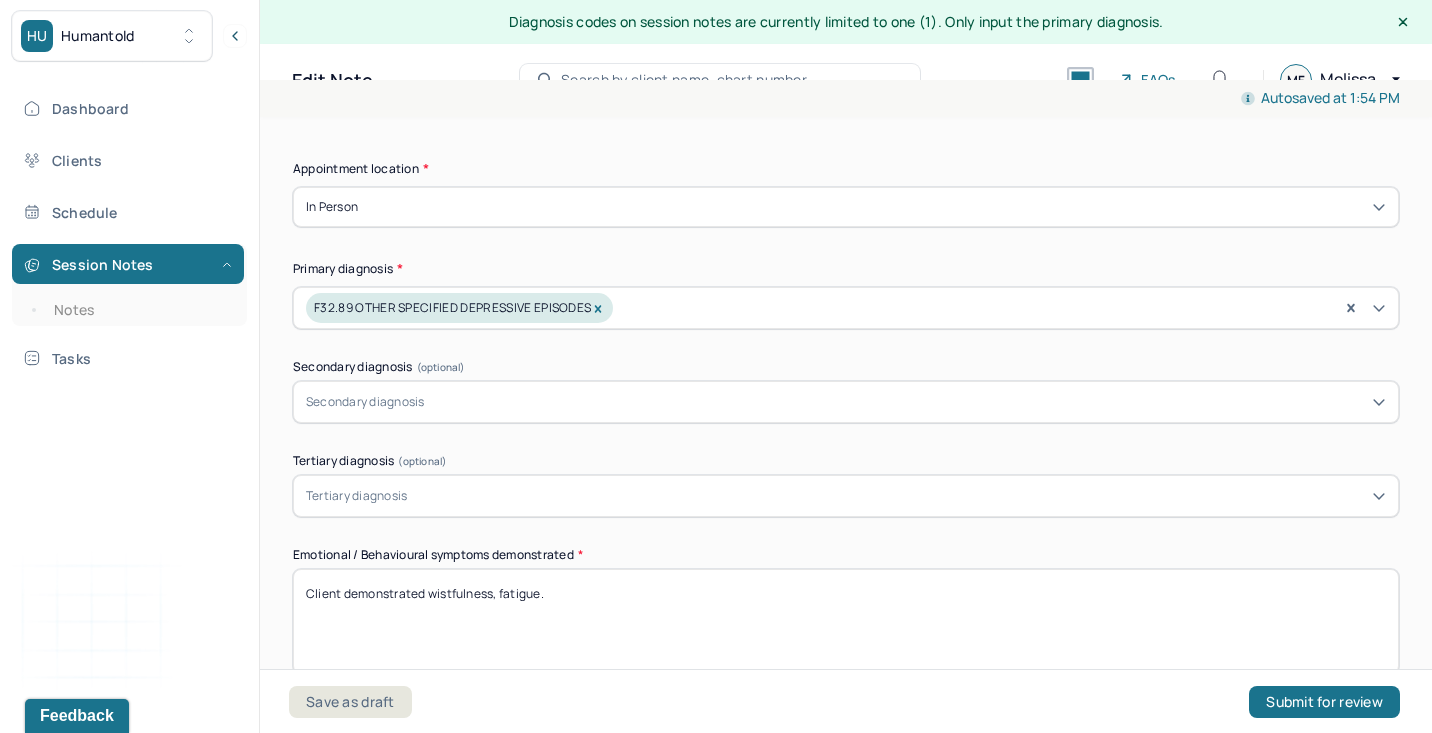 scroll, scrollTop: 663, scrollLeft: 0, axis: vertical 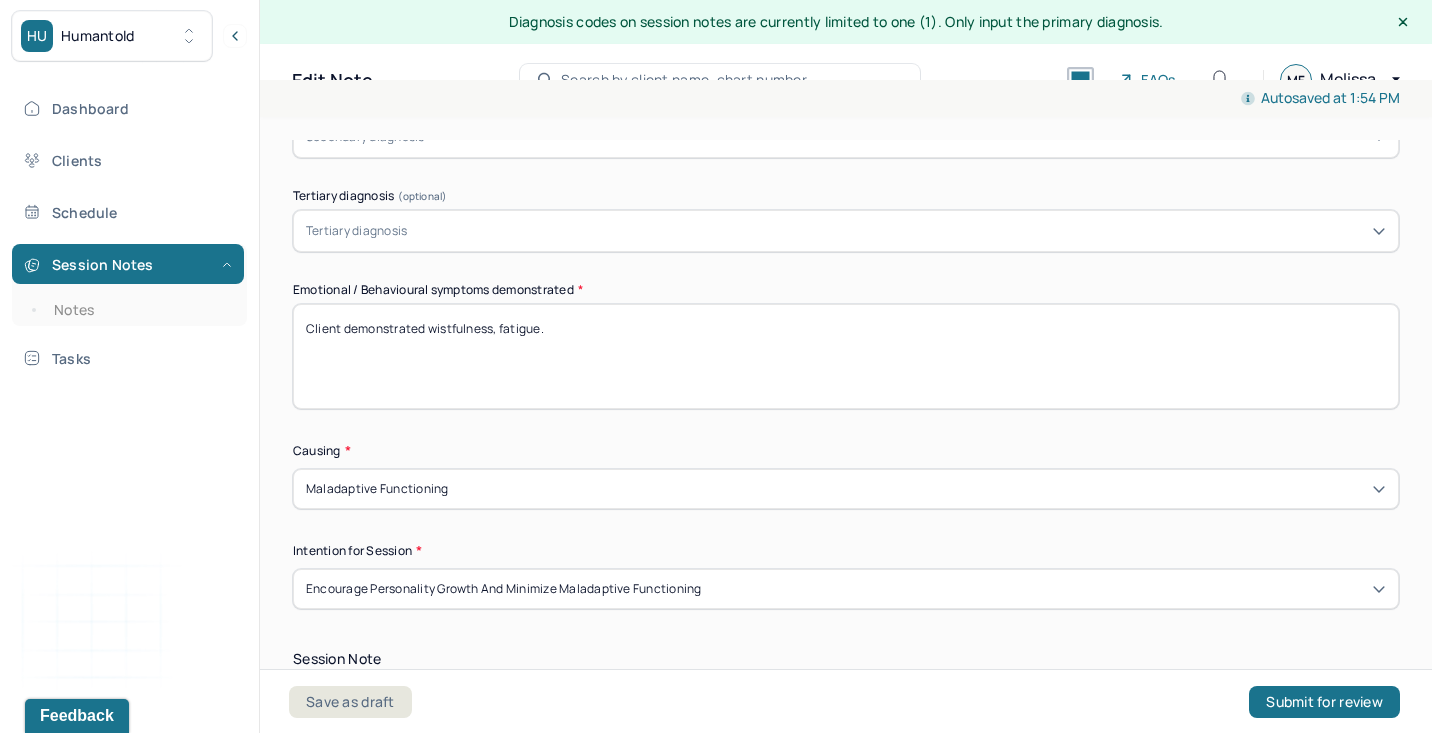 drag, startPoint x: 430, startPoint y: 327, endPoint x: 707, endPoint y: 332, distance: 277.04514 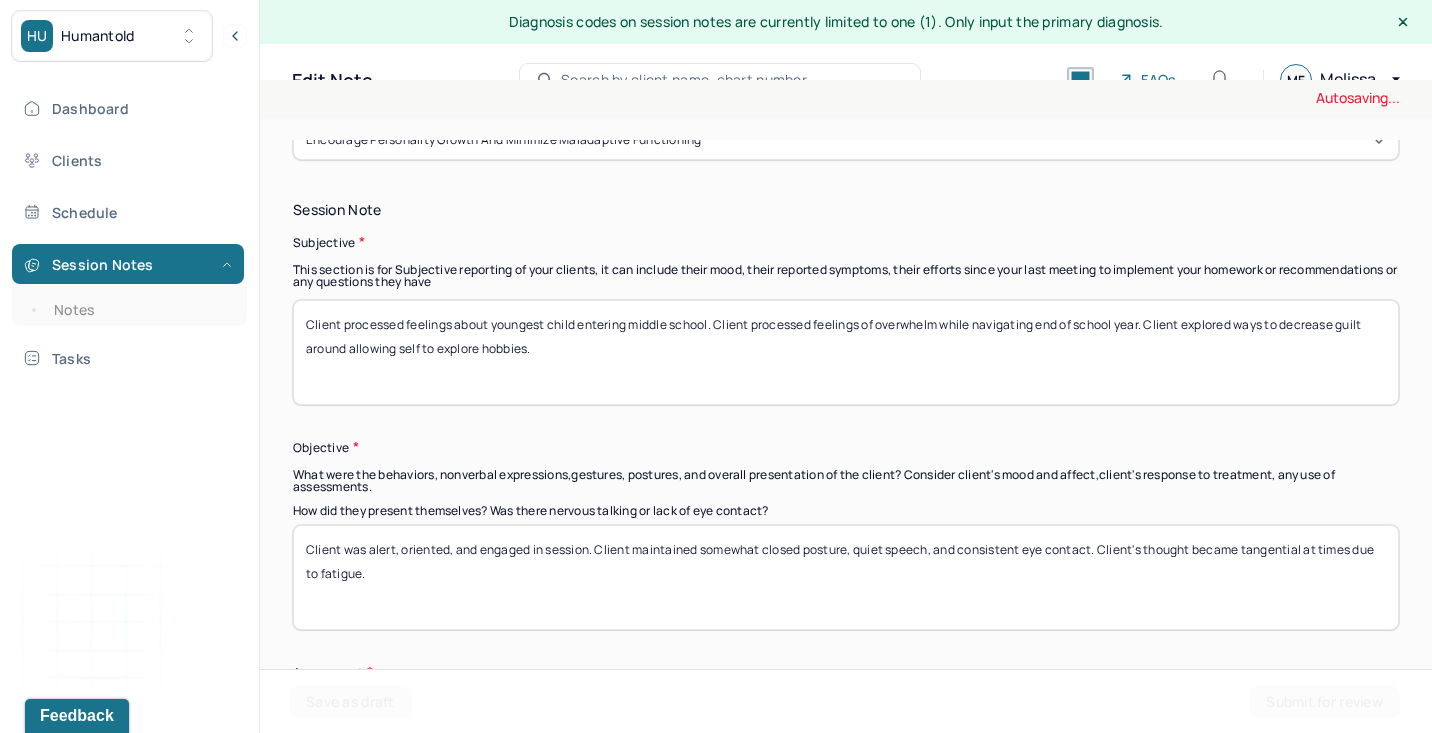 scroll, scrollTop: 1116, scrollLeft: 0, axis: vertical 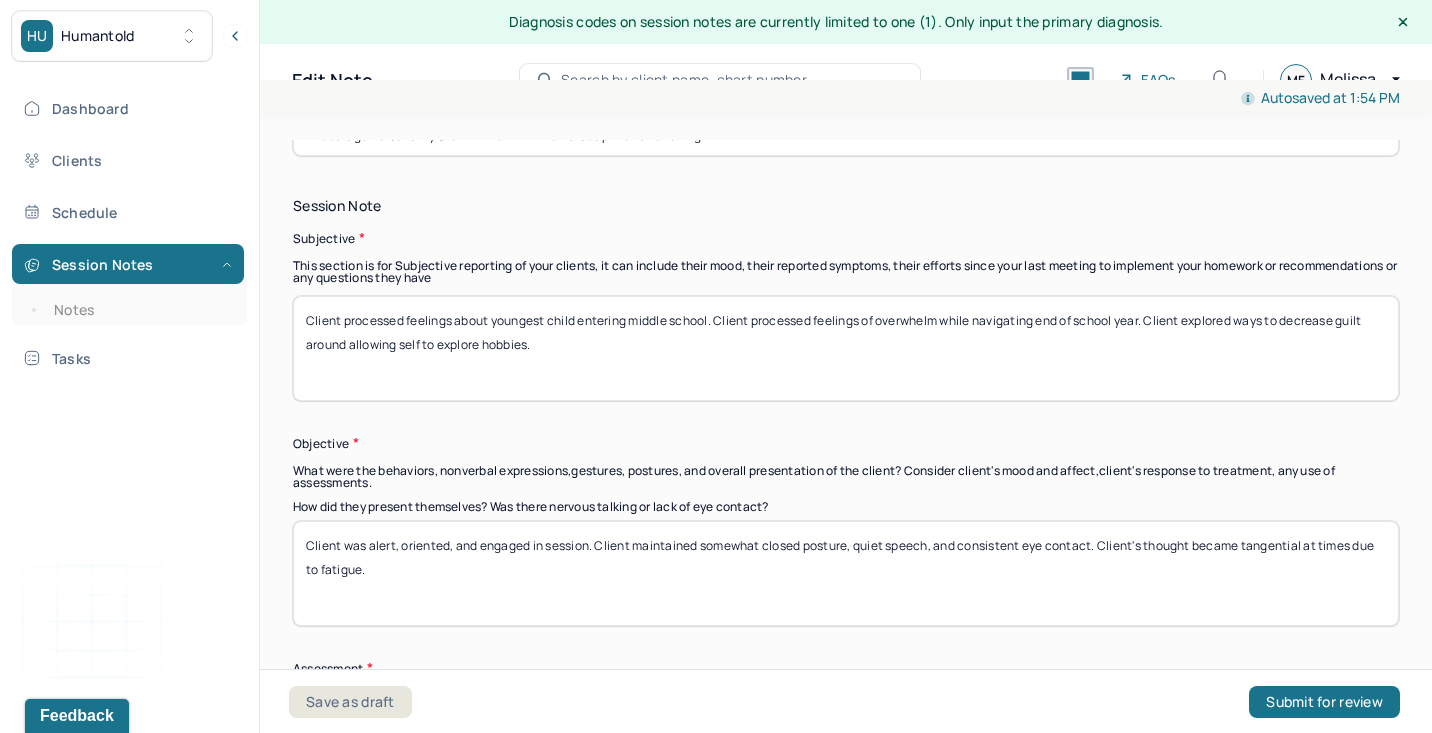 type on "Client demonstrated optimism, some guilt, relief." 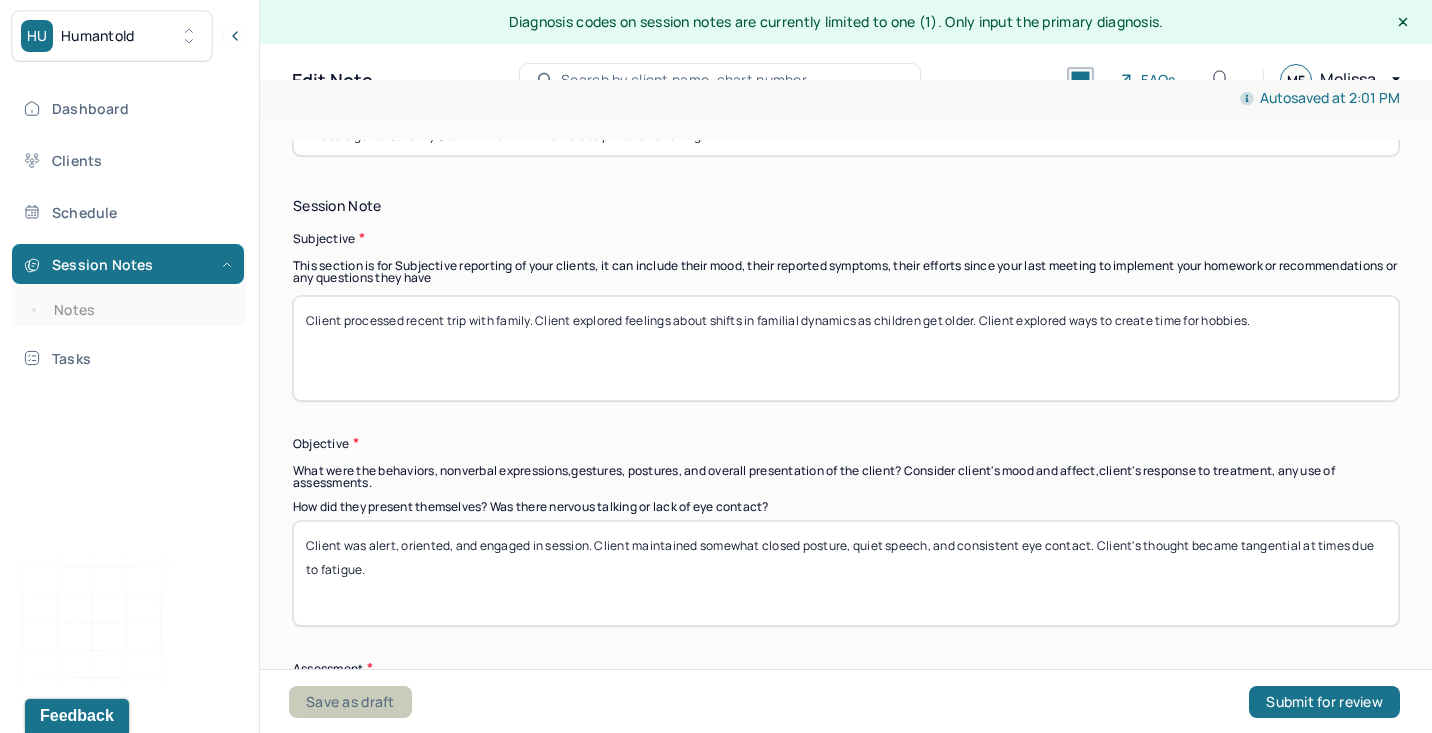 type on "Client processed recent trip with family. Client explored feelings about shifts in familial dynamics as children get older. Client explored ways to create time for hobbies." 